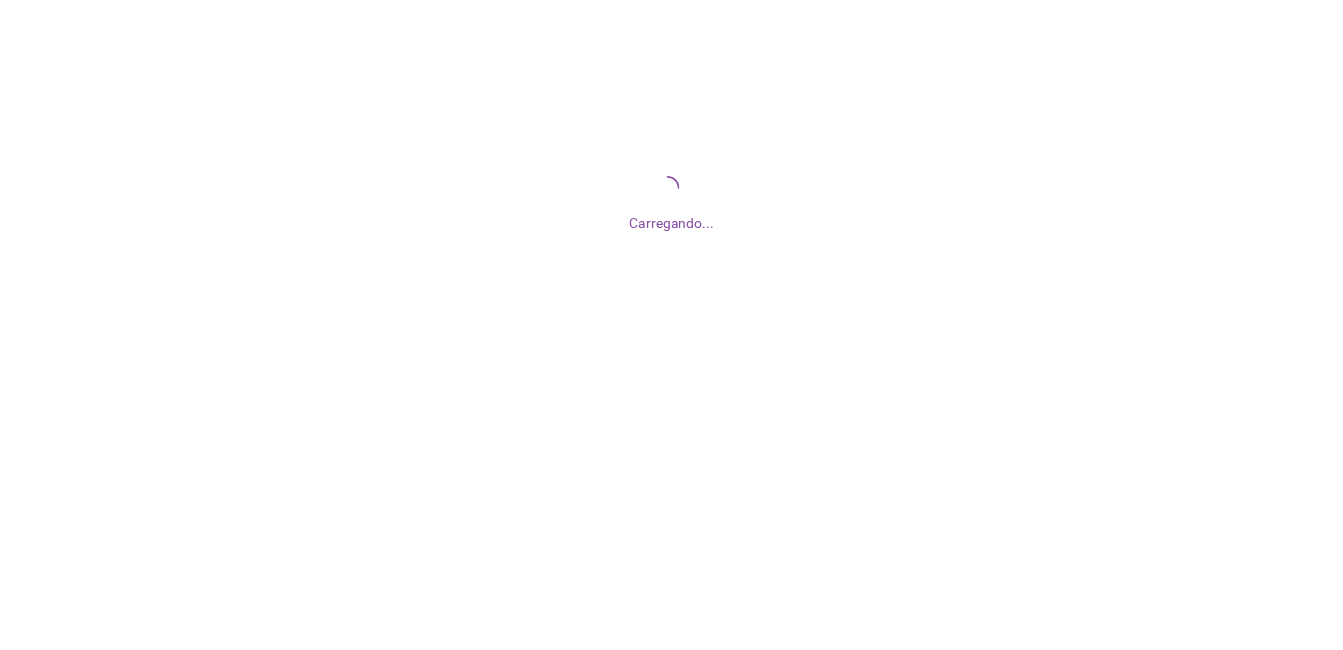 scroll, scrollTop: 0, scrollLeft: 0, axis: both 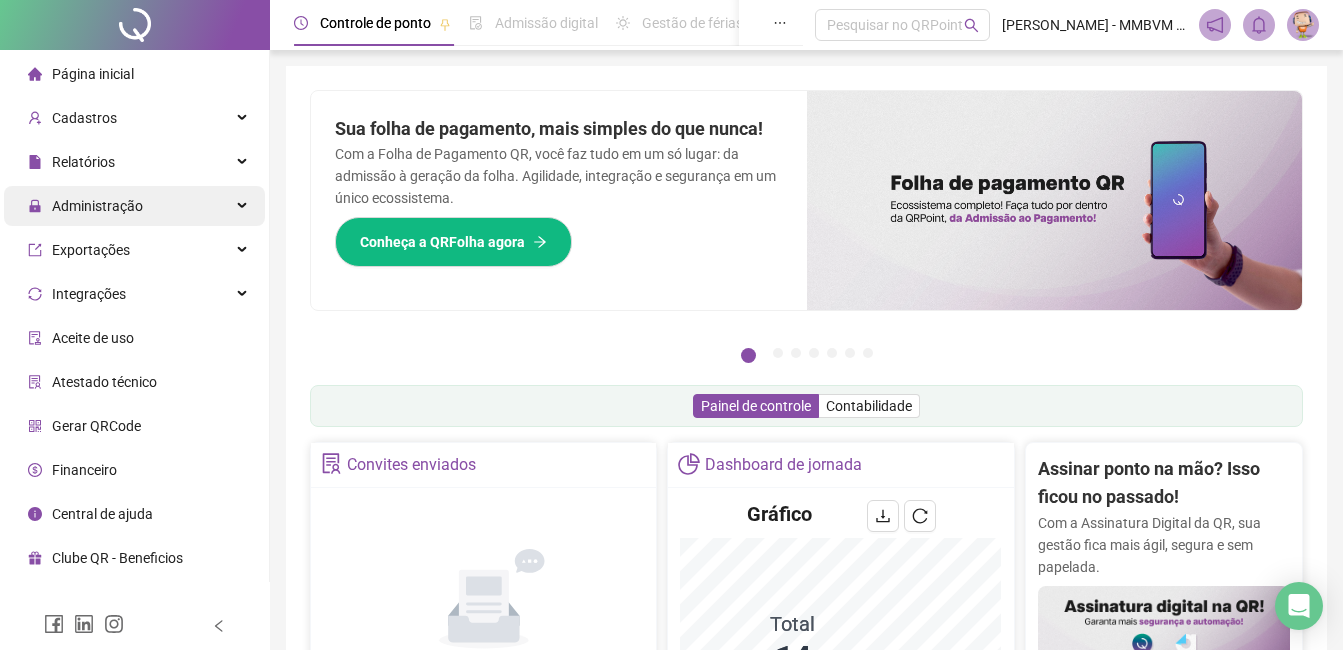 click on "Administração" at bounding box center (97, 206) 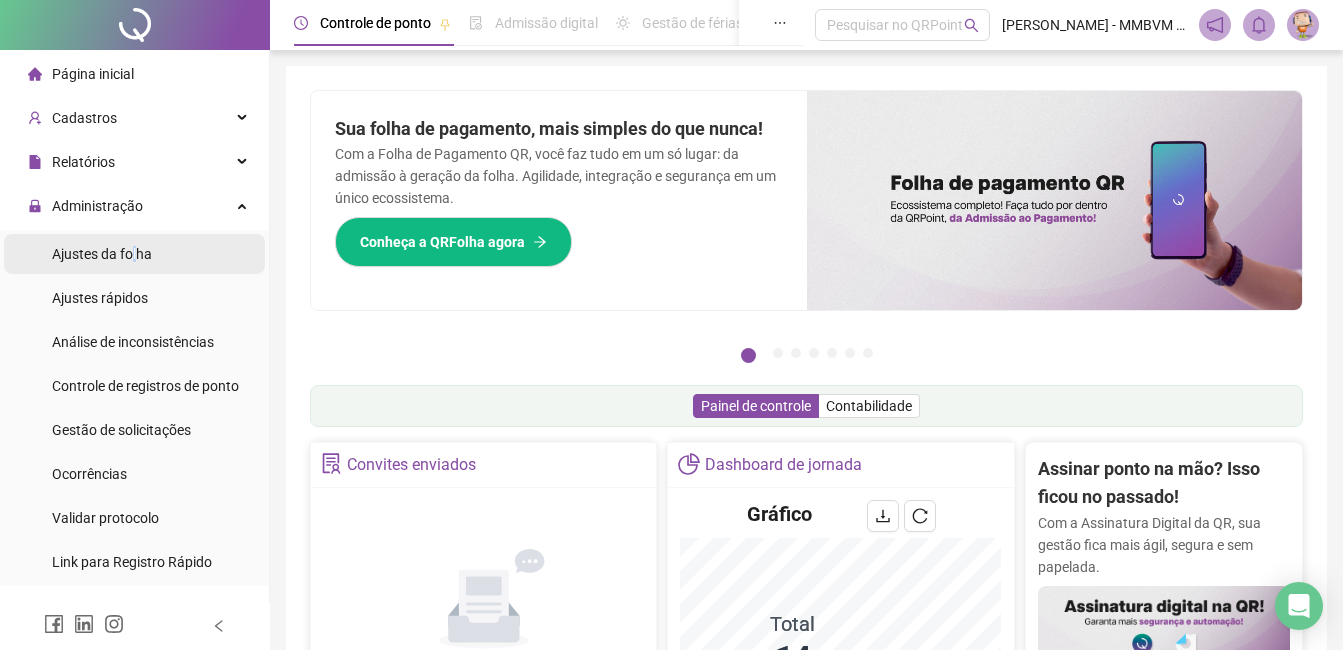 click on "Ajustes da folha" at bounding box center [102, 254] 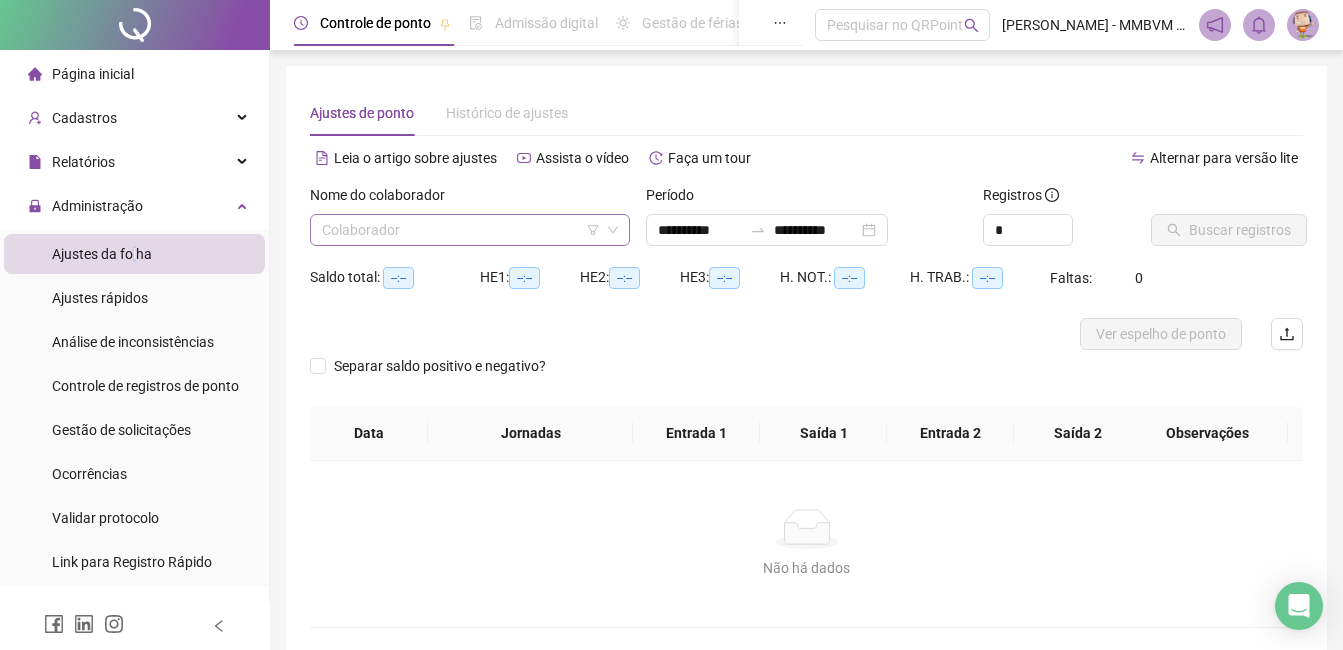 click at bounding box center (464, 230) 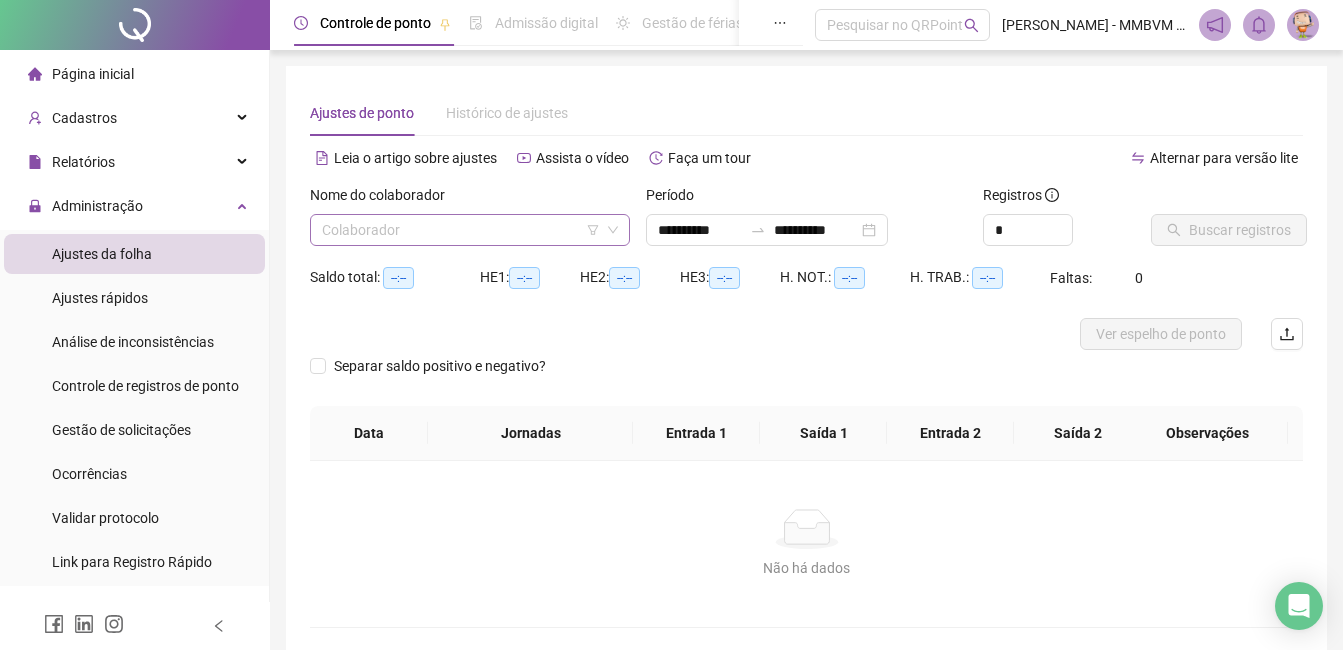 type on "**********" 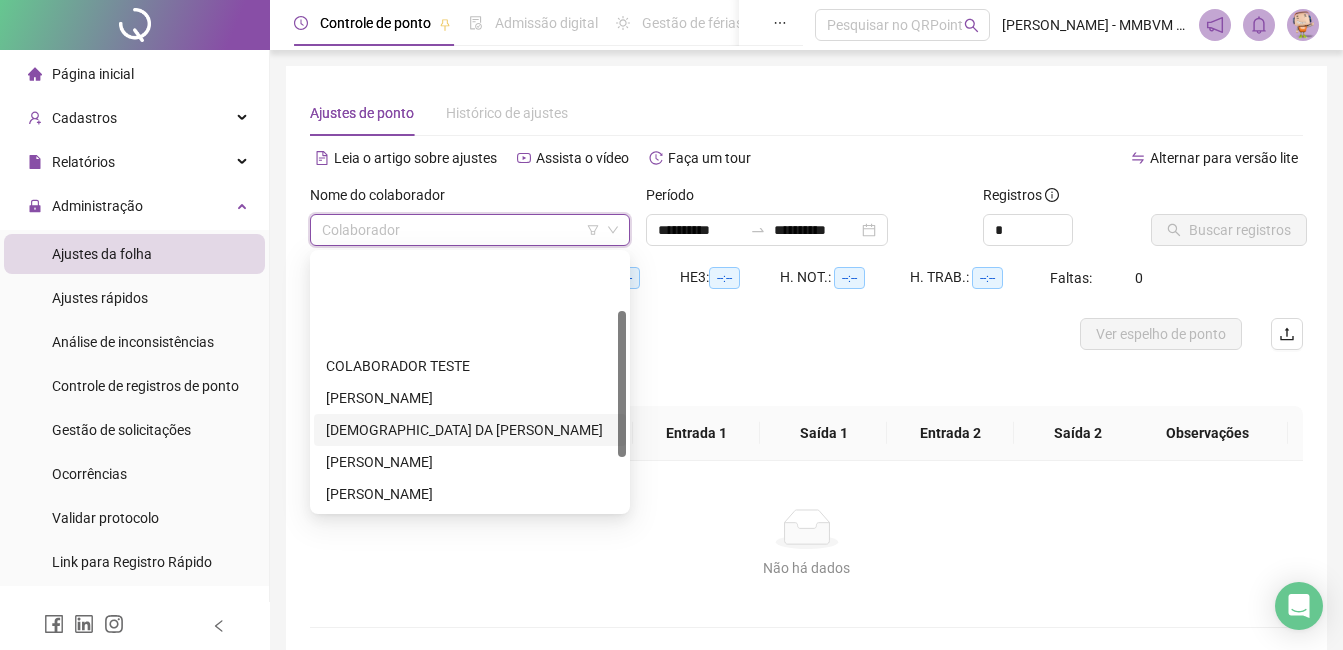 scroll, scrollTop: 192, scrollLeft: 0, axis: vertical 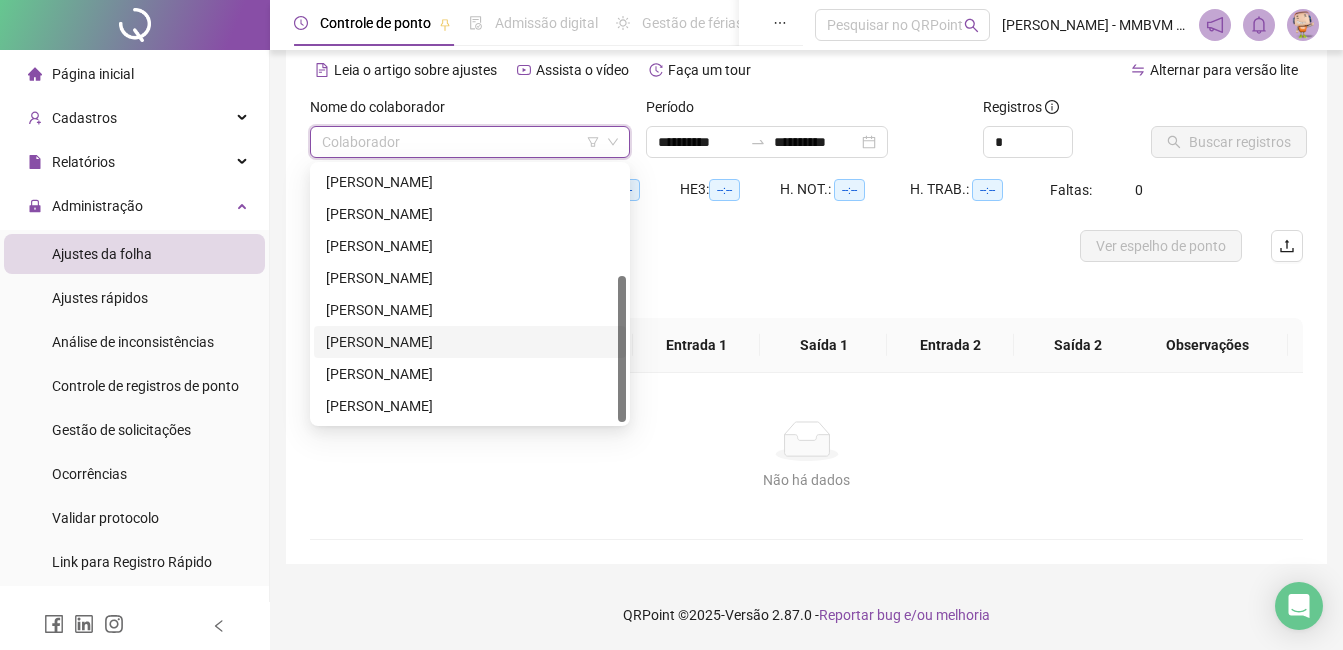 drag, startPoint x: 454, startPoint y: 343, endPoint x: 436, endPoint y: 351, distance: 19.697716 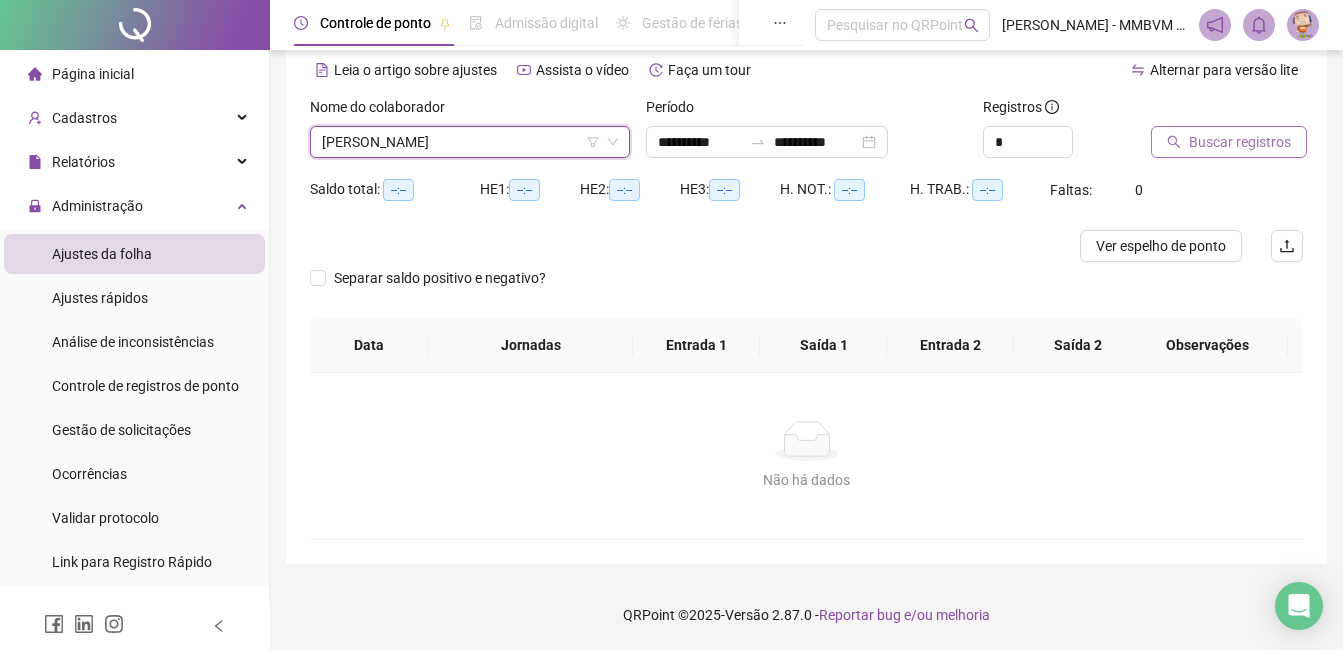 click on "Buscar registros" at bounding box center [1229, 142] 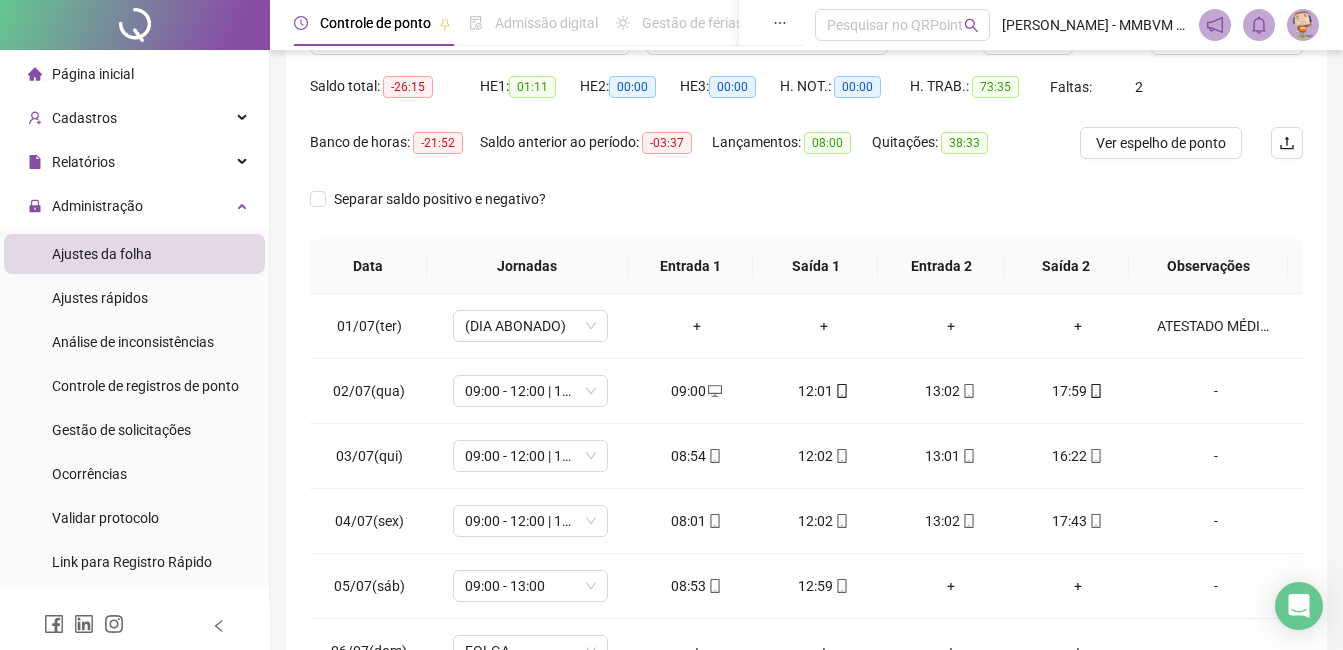 scroll, scrollTop: 372, scrollLeft: 0, axis: vertical 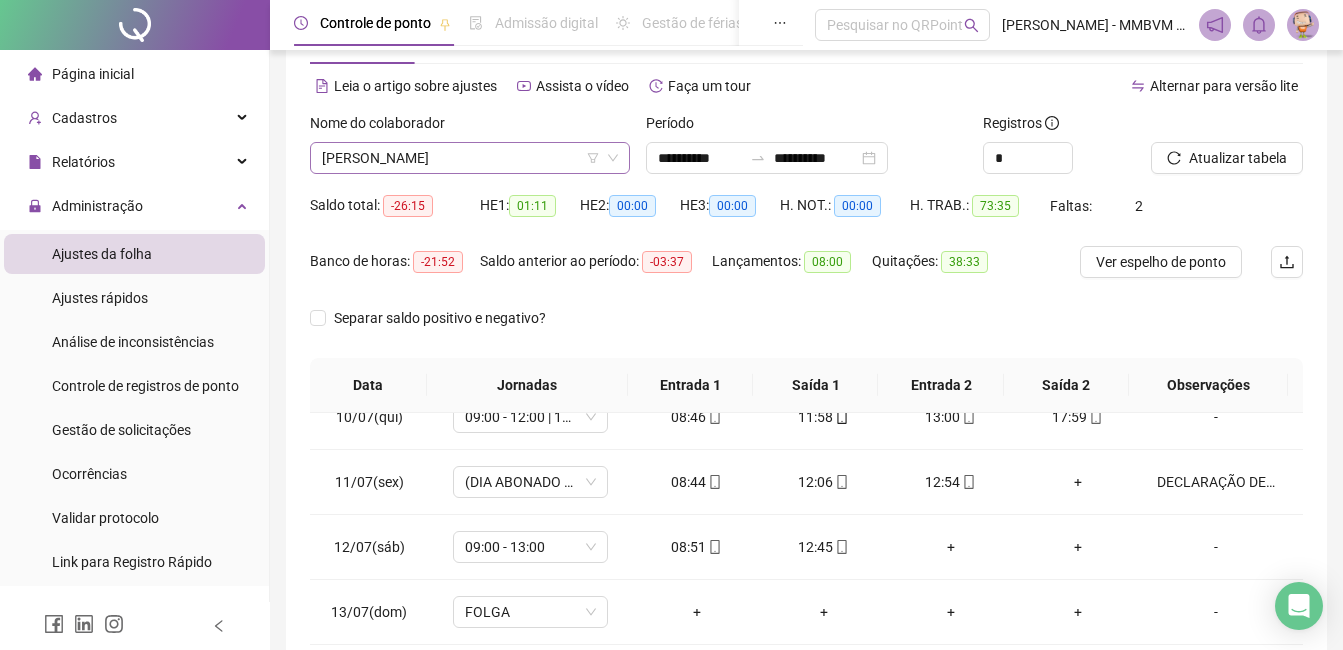 click on "[PERSON_NAME]" at bounding box center [470, 158] 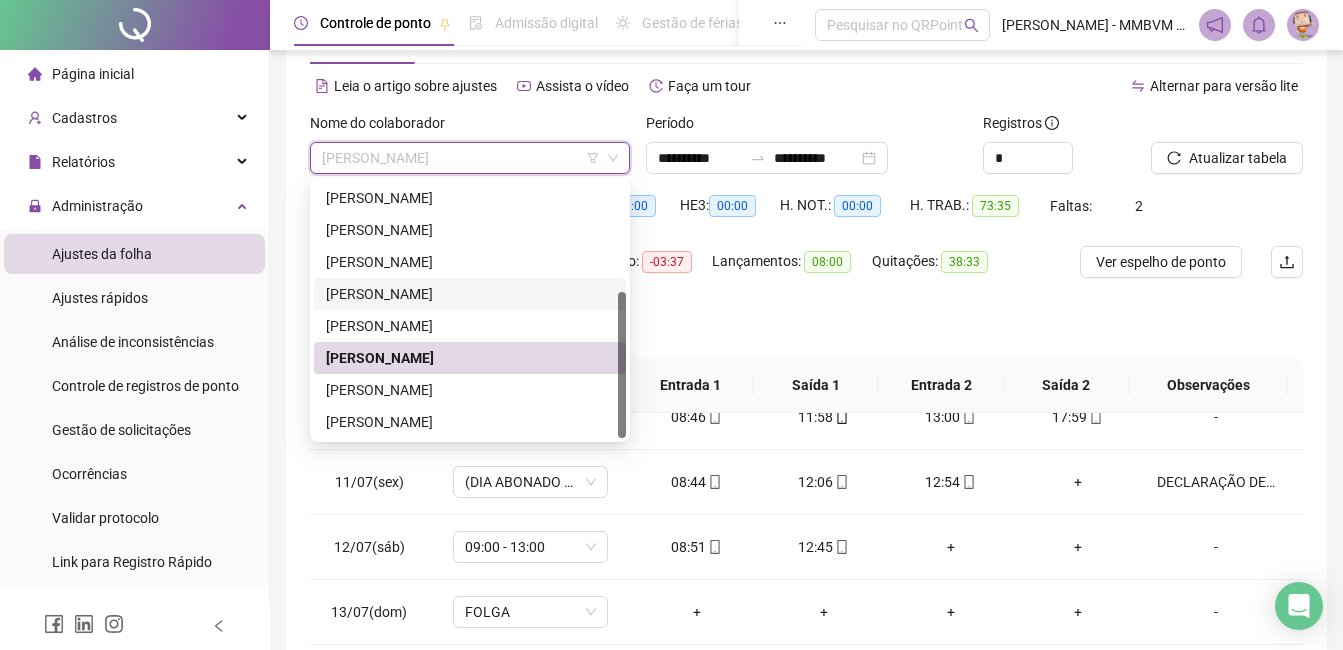 click on "[PERSON_NAME]" at bounding box center [470, 294] 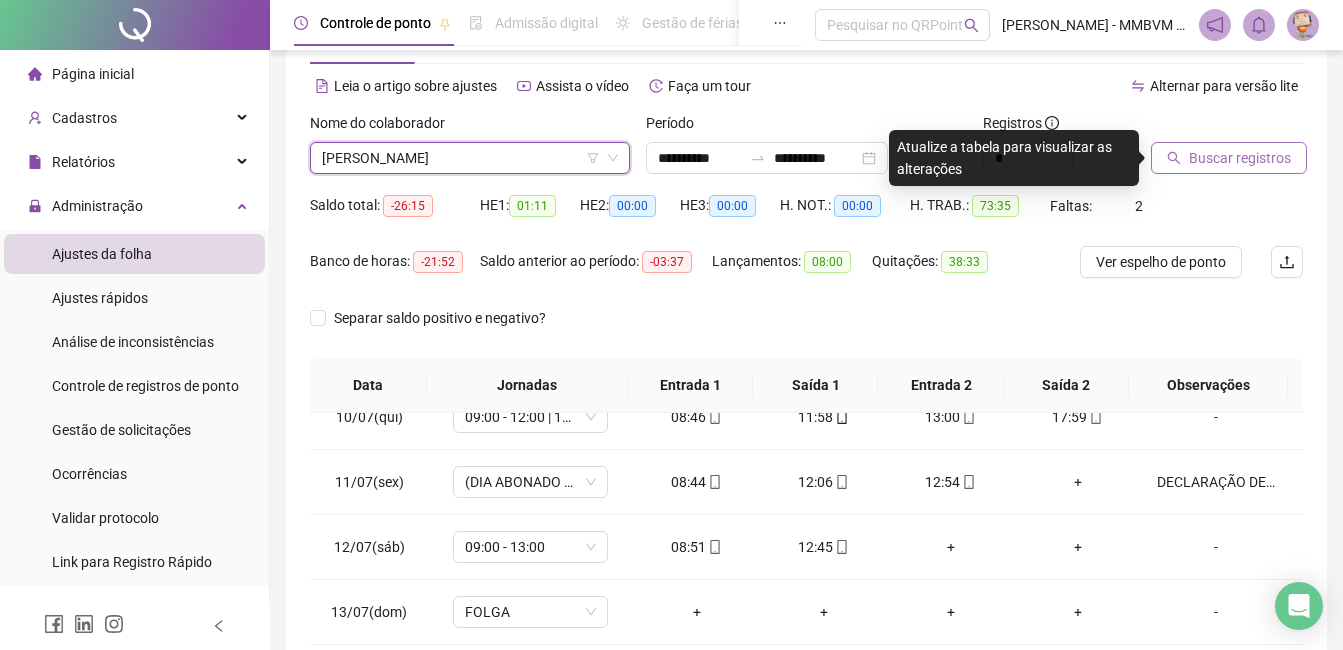 click 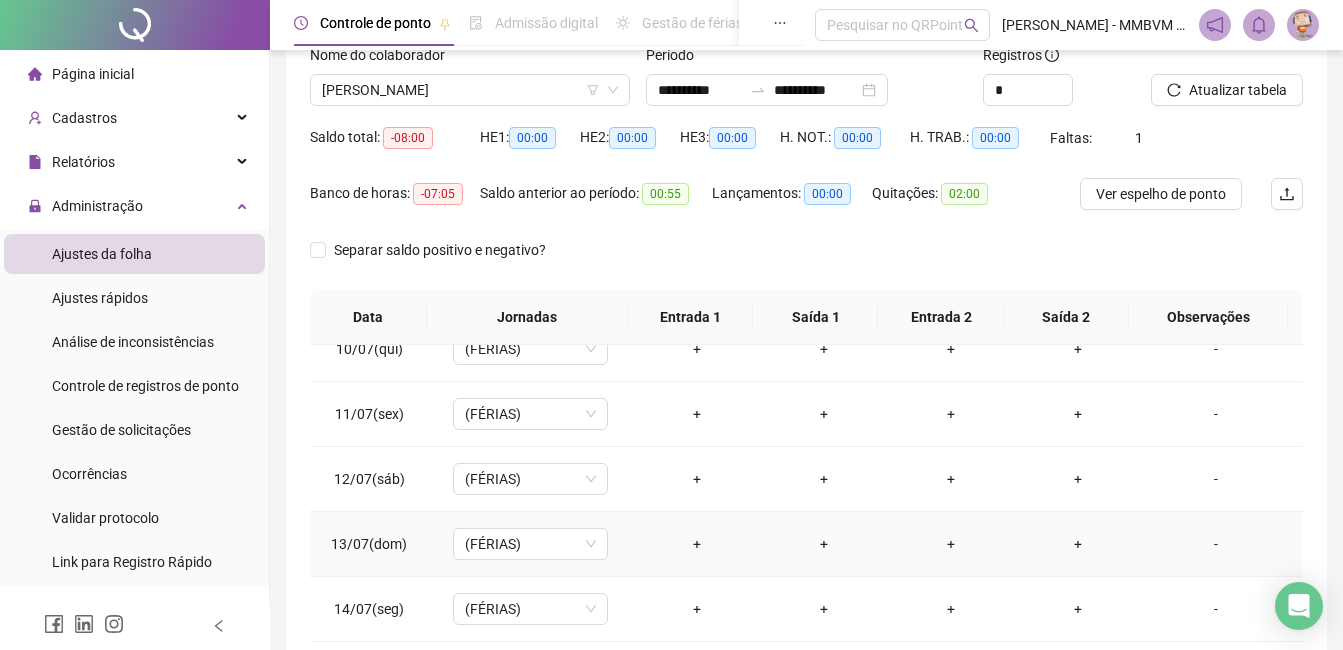 scroll, scrollTop: 372, scrollLeft: 0, axis: vertical 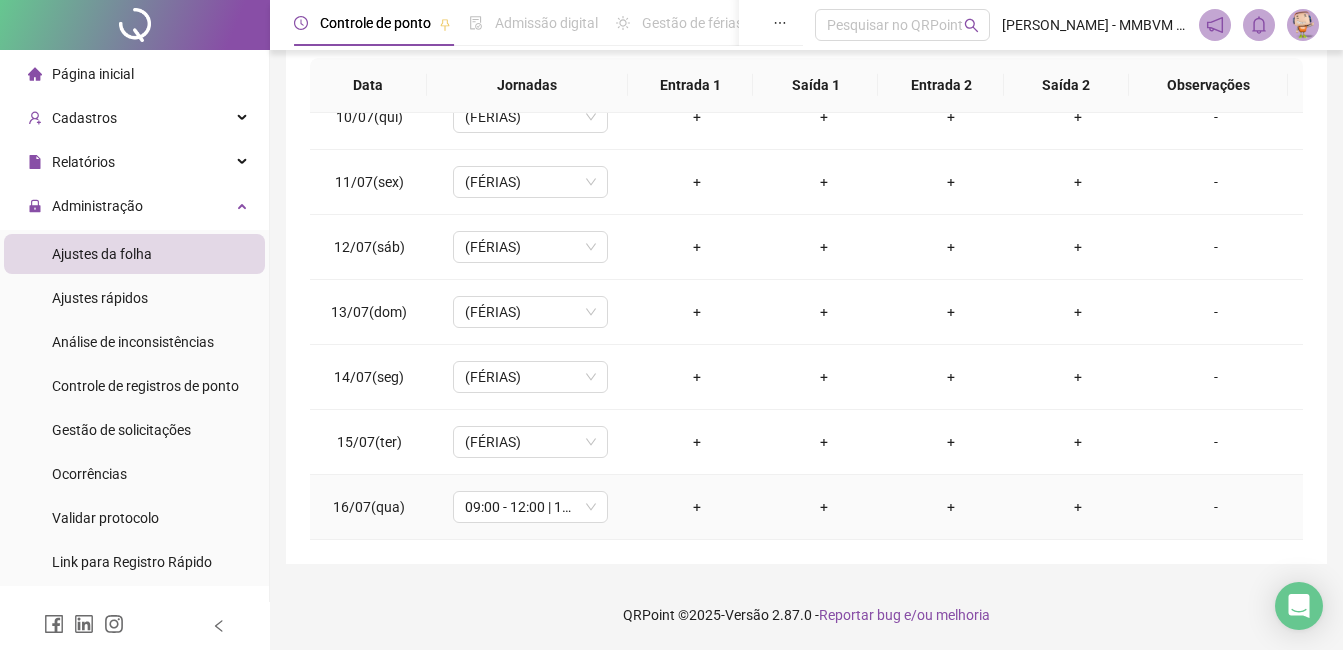 click on "+" at bounding box center (696, 507) 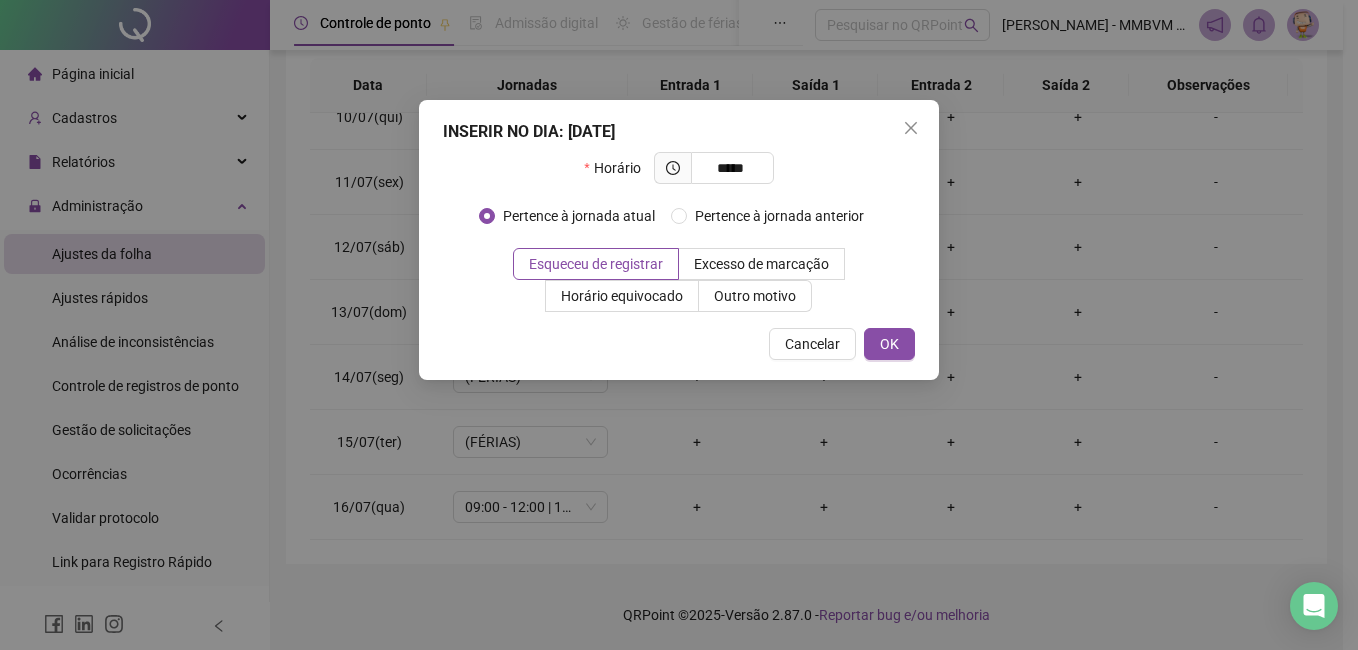 type on "*****" 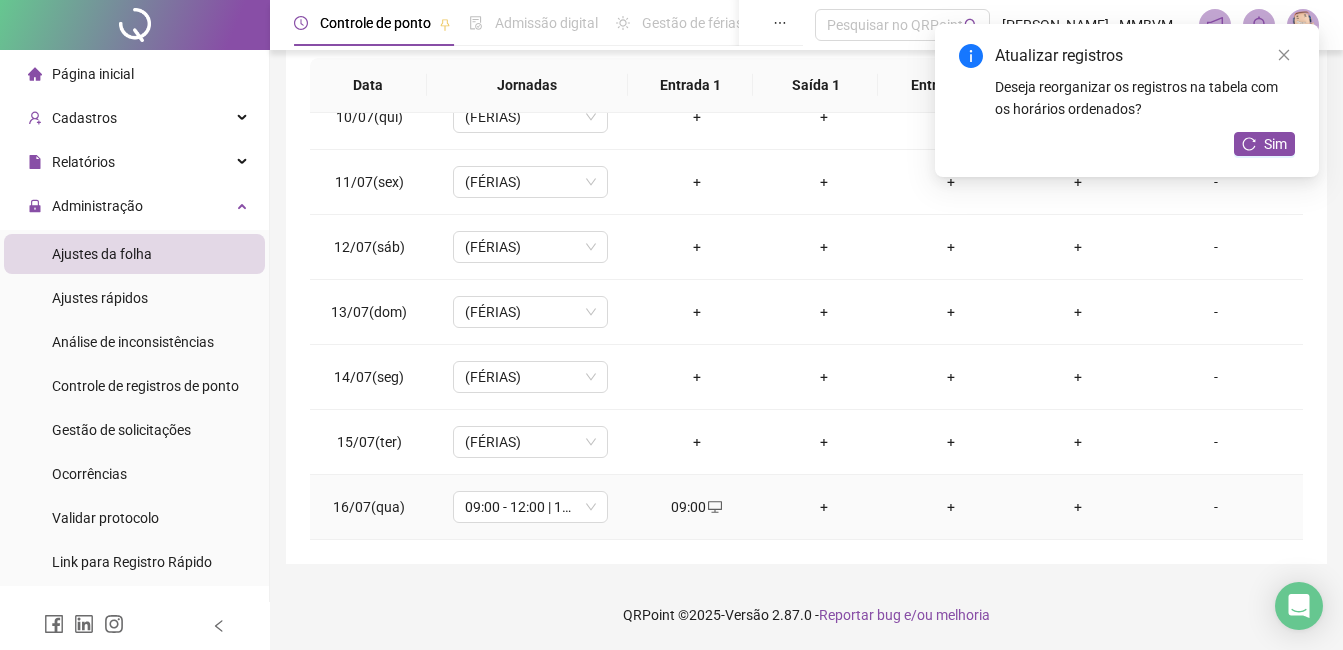 click on "+" at bounding box center [823, 507] 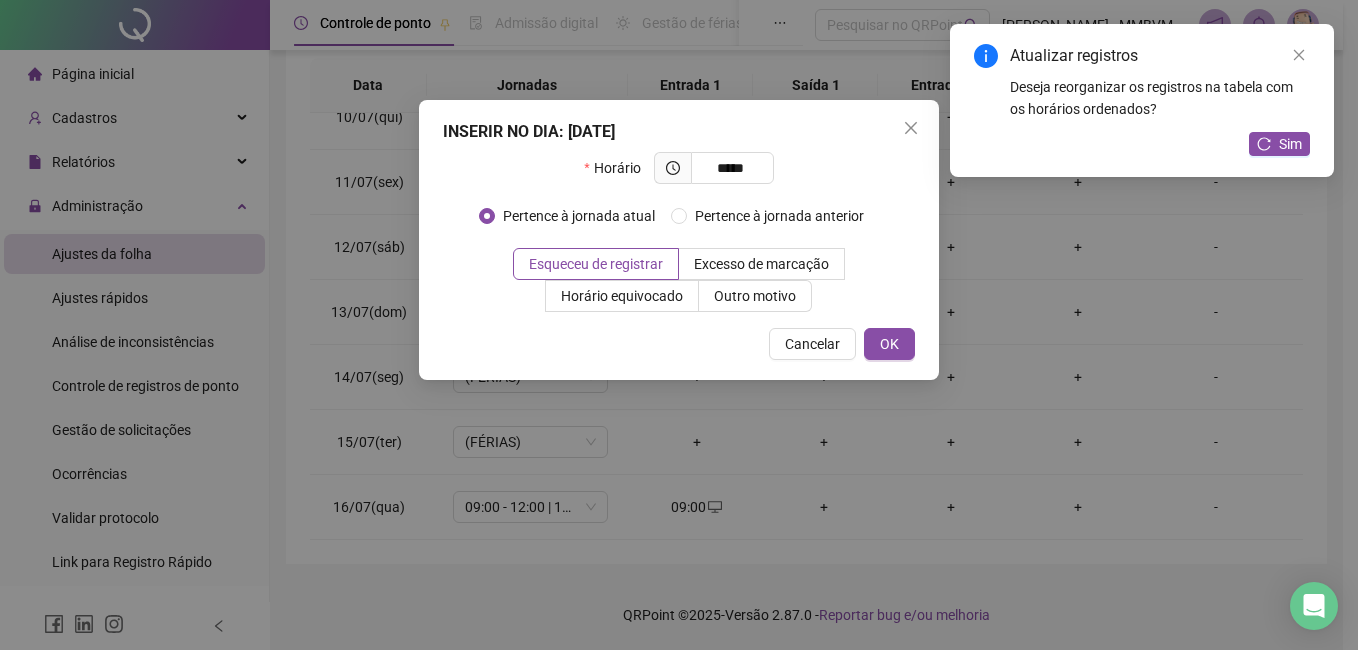 type on "*****" 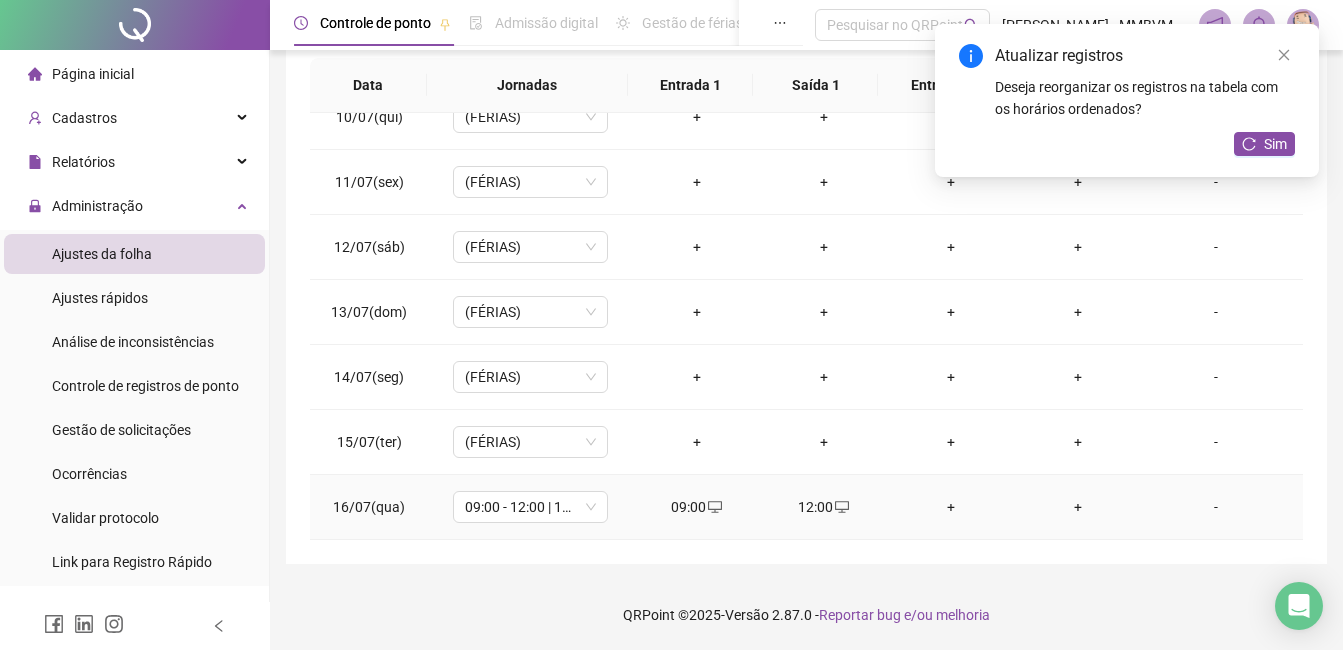 click on "+" at bounding box center (950, 507) 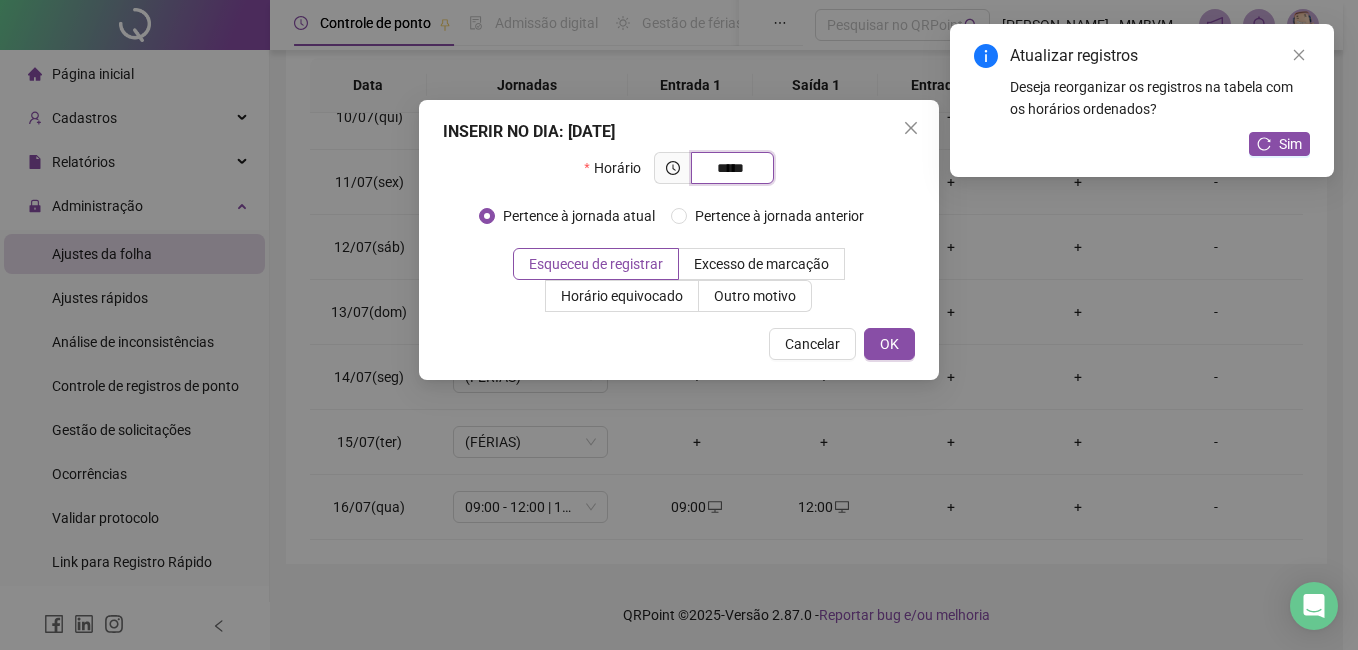 type on "*****" 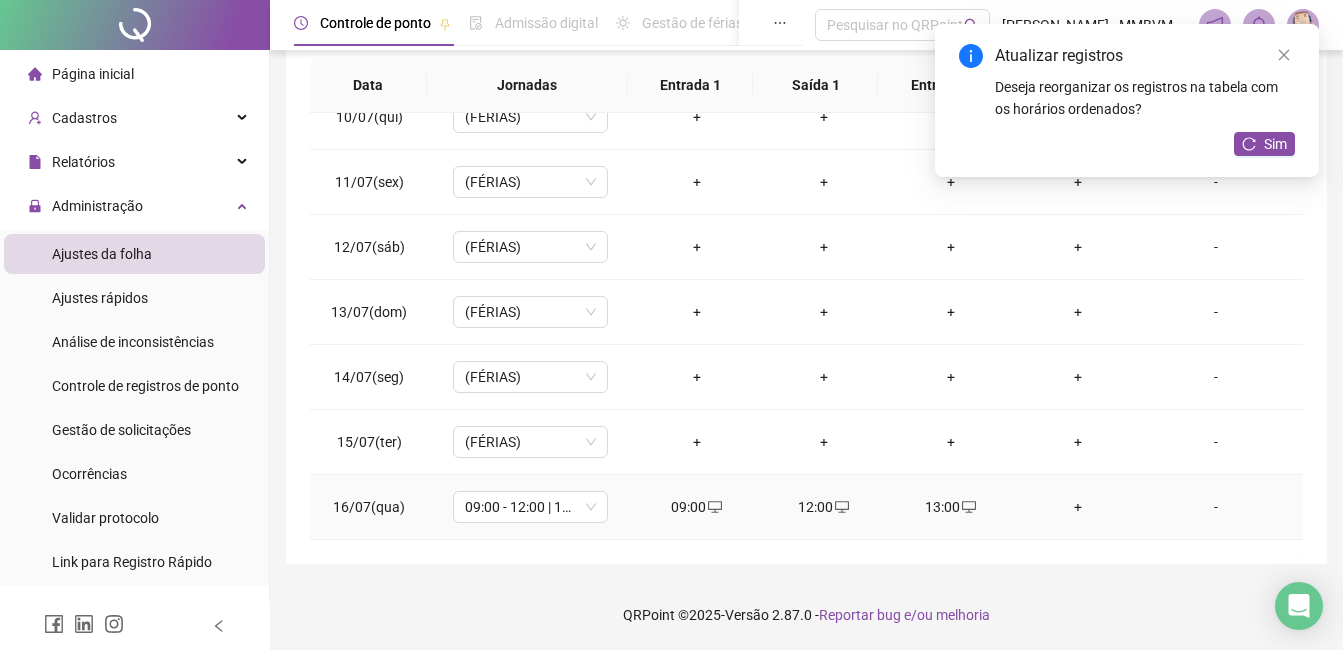 click on "+" at bounding box center [1077, 507] 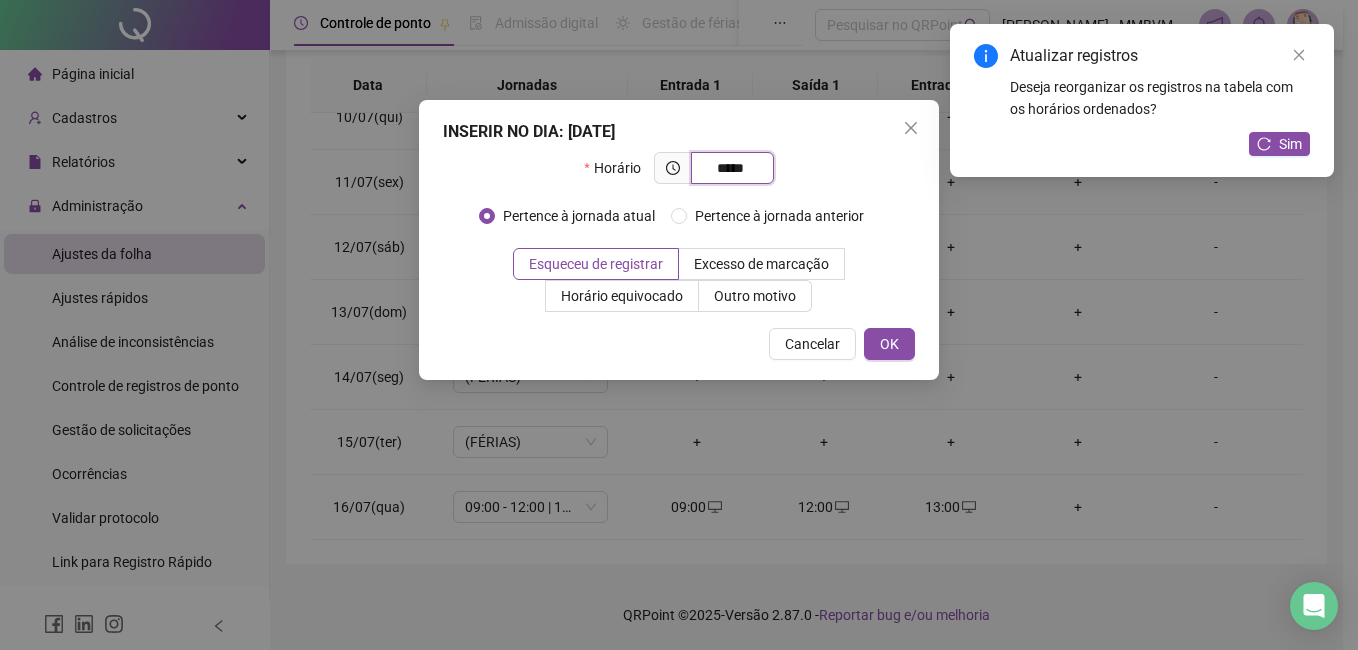 type on "*****" 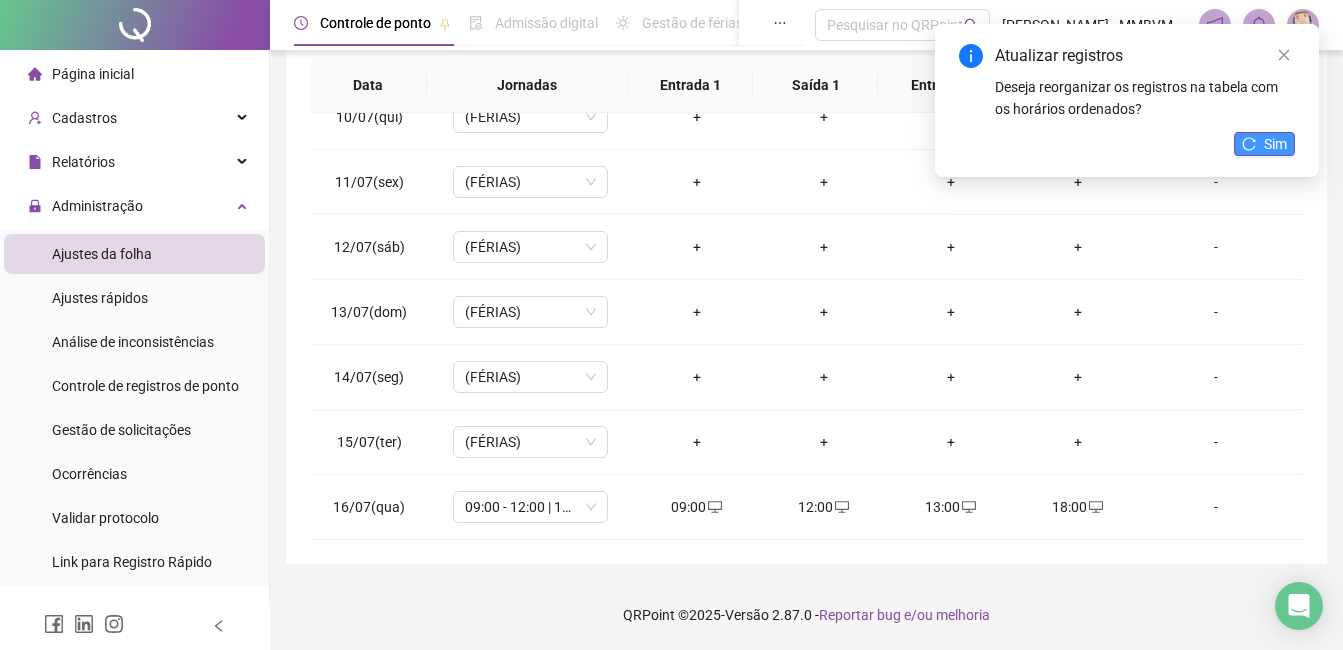 click on "Sim" at bounding box center [1275, 144] 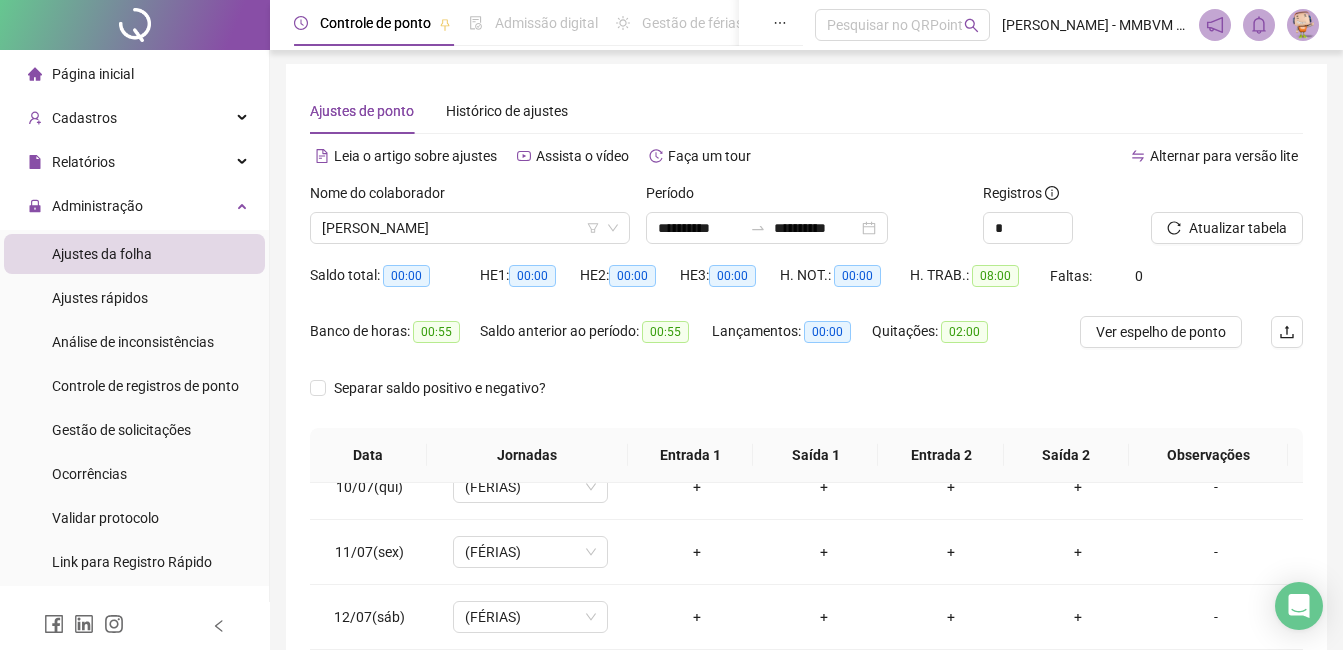 scroll, scrollTop: 0, scrollLeft: 0, axis: both 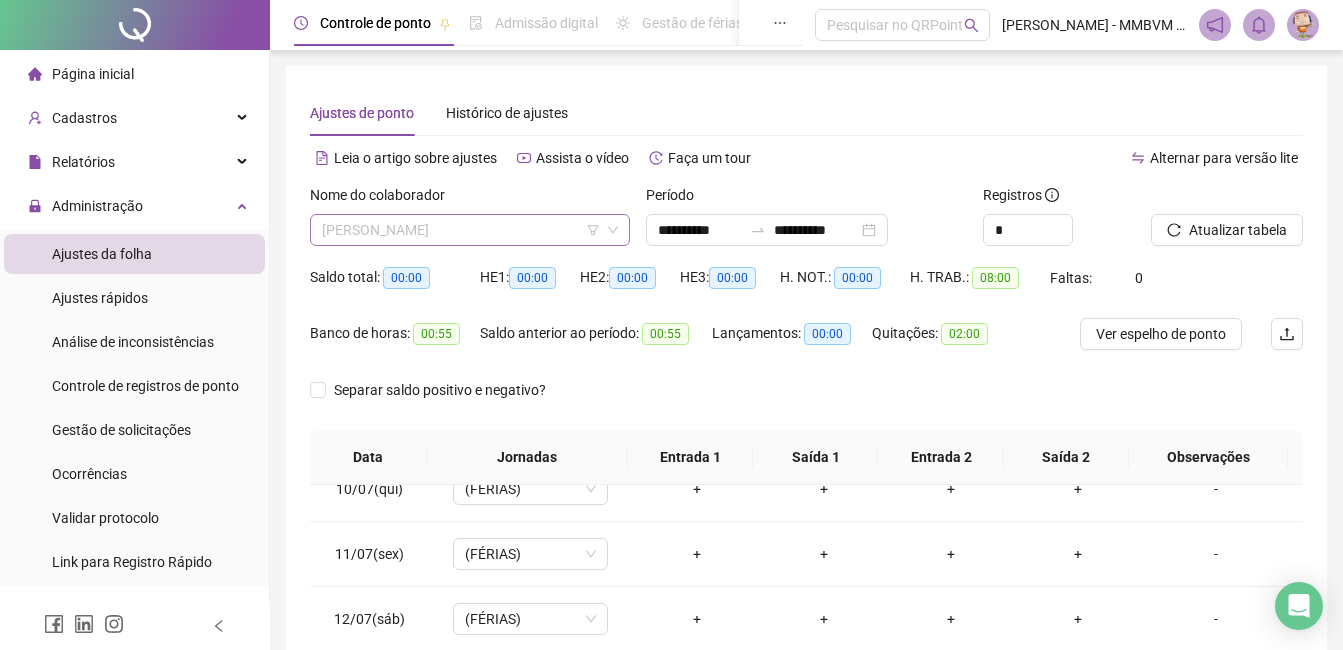 click on "[PERSON_NAME]" at bounding box center [470, 230] 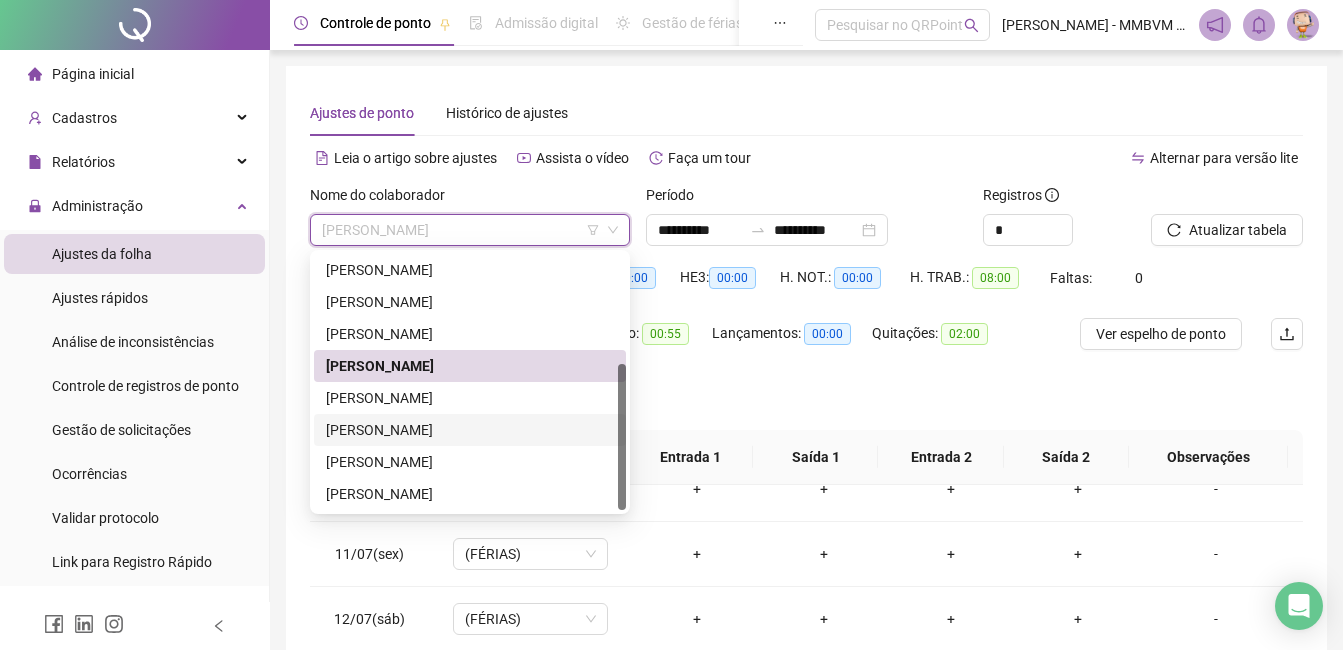 click on "[PERSON_NAME]" at bounding box center [470, 430] 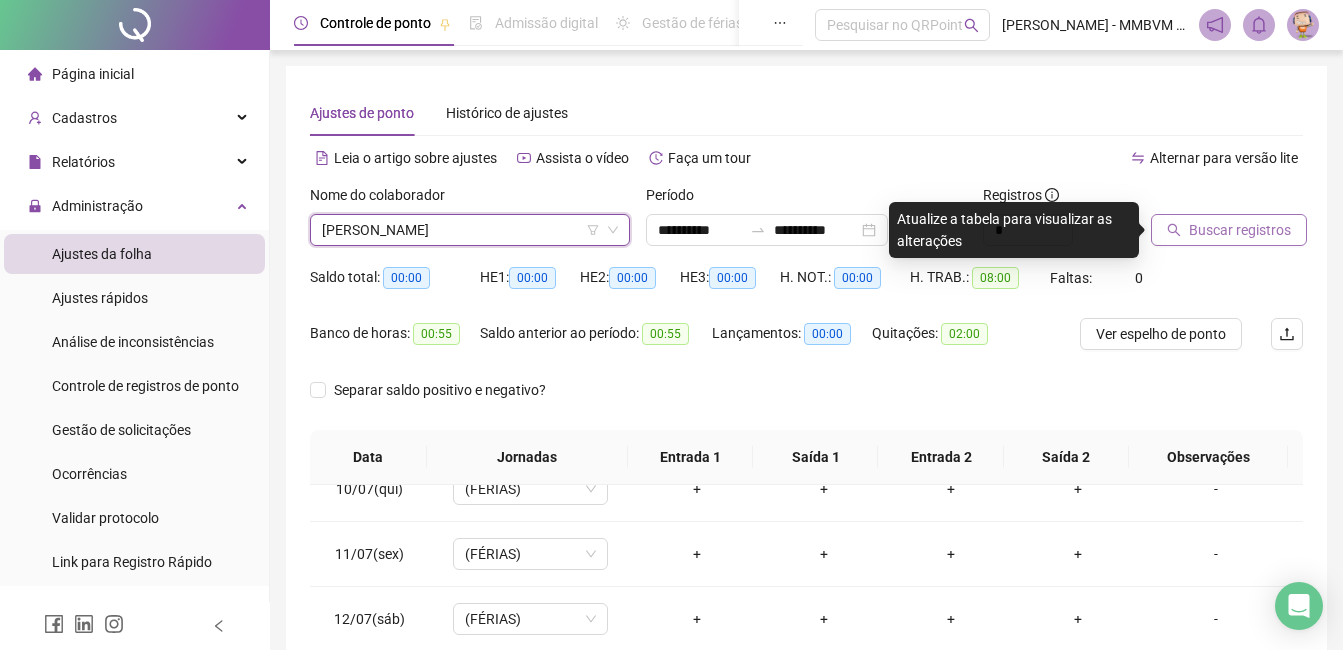 click on "Buscar registros" at bounding box center [1229, 230] 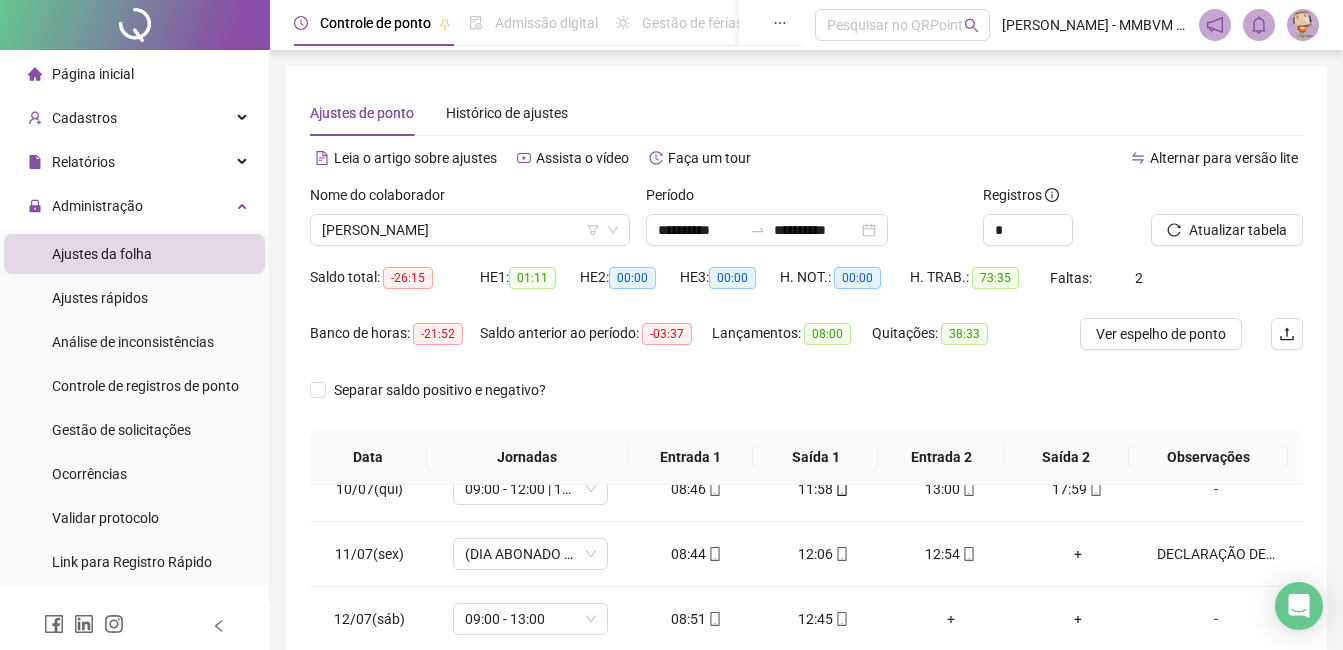 click on "Ajustes de ponto Histórico de ajustes" at bounding box center [806, 113] 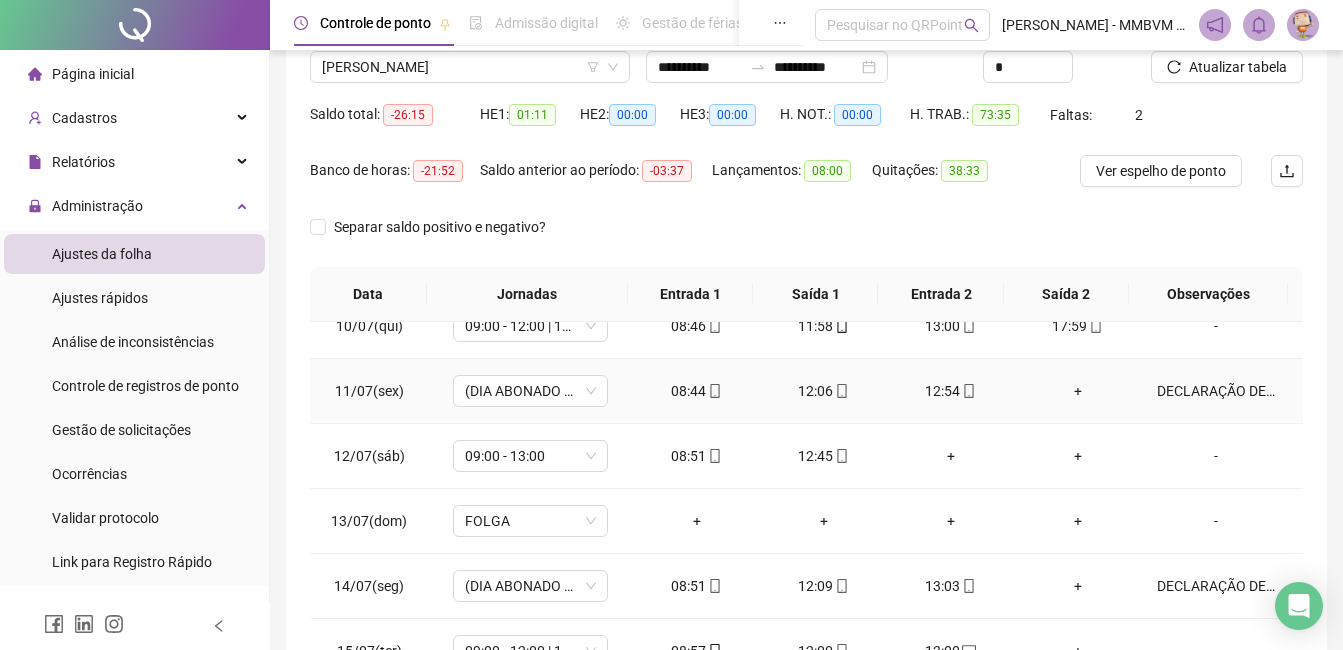 scroll, scrollTop: 372, scrollLeft: 0, axis: vertical 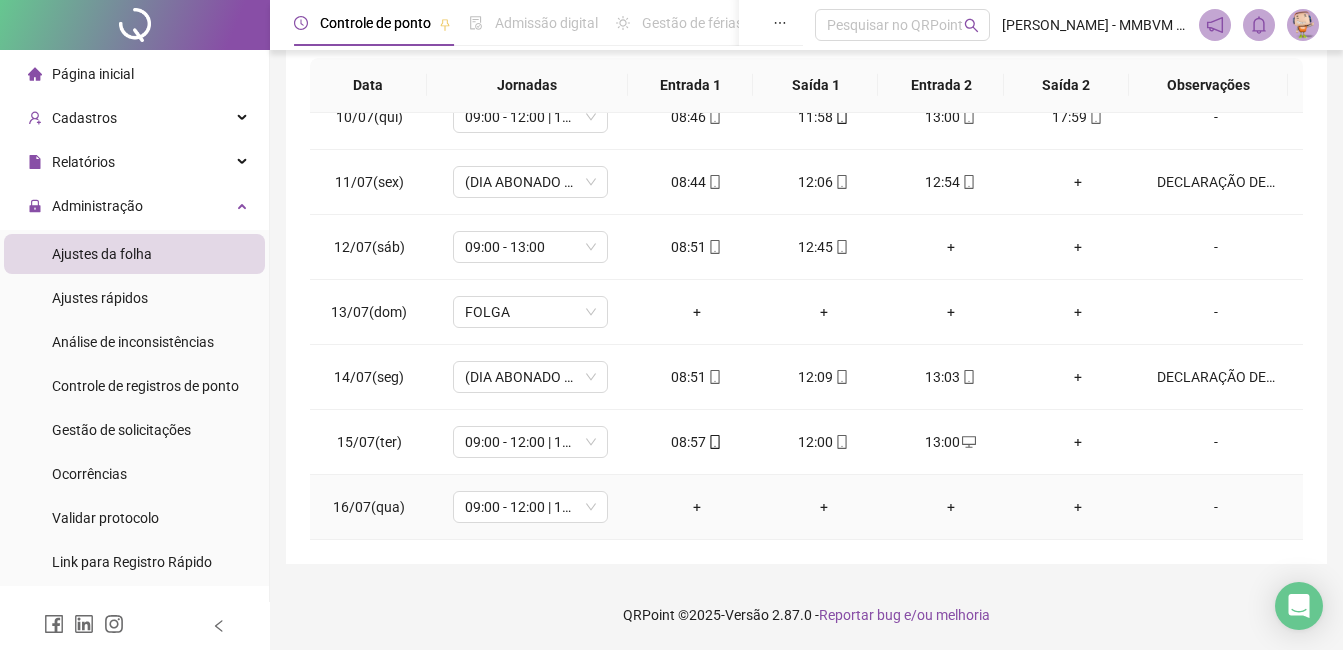 click on "-" at bounding box center (1216, 507) 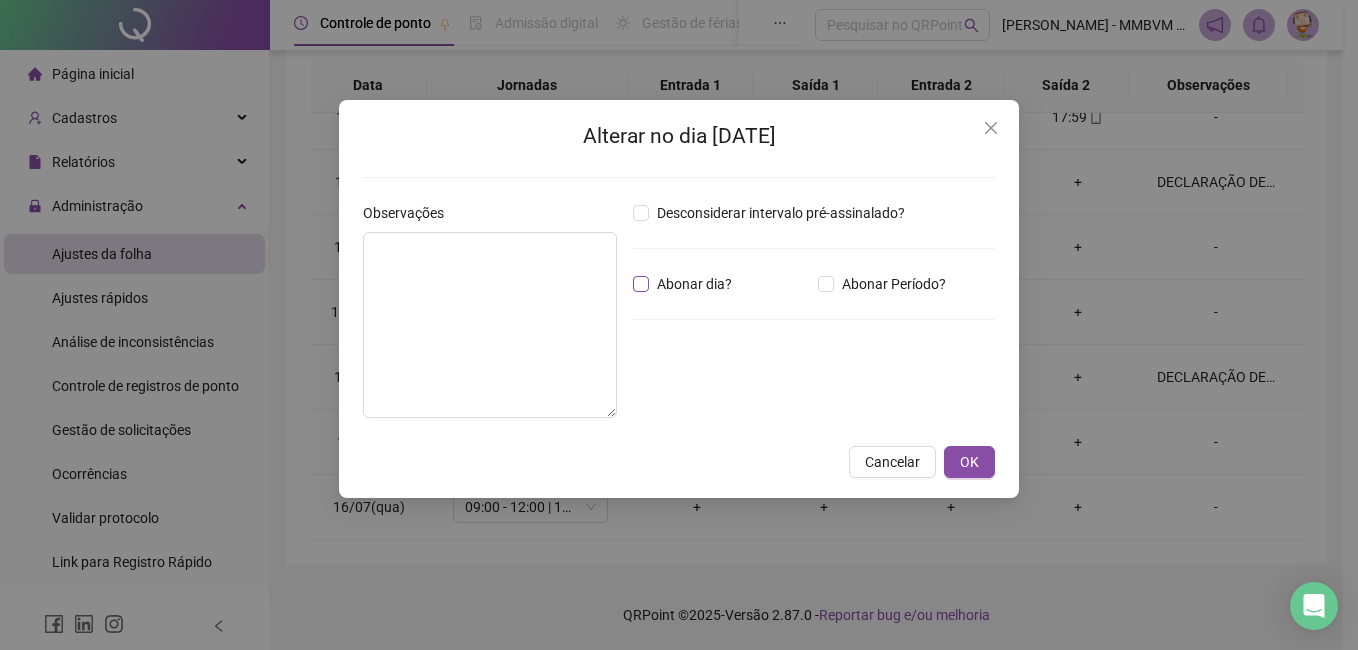 click on "Abonar dia?" at bounding box center [694, 284] 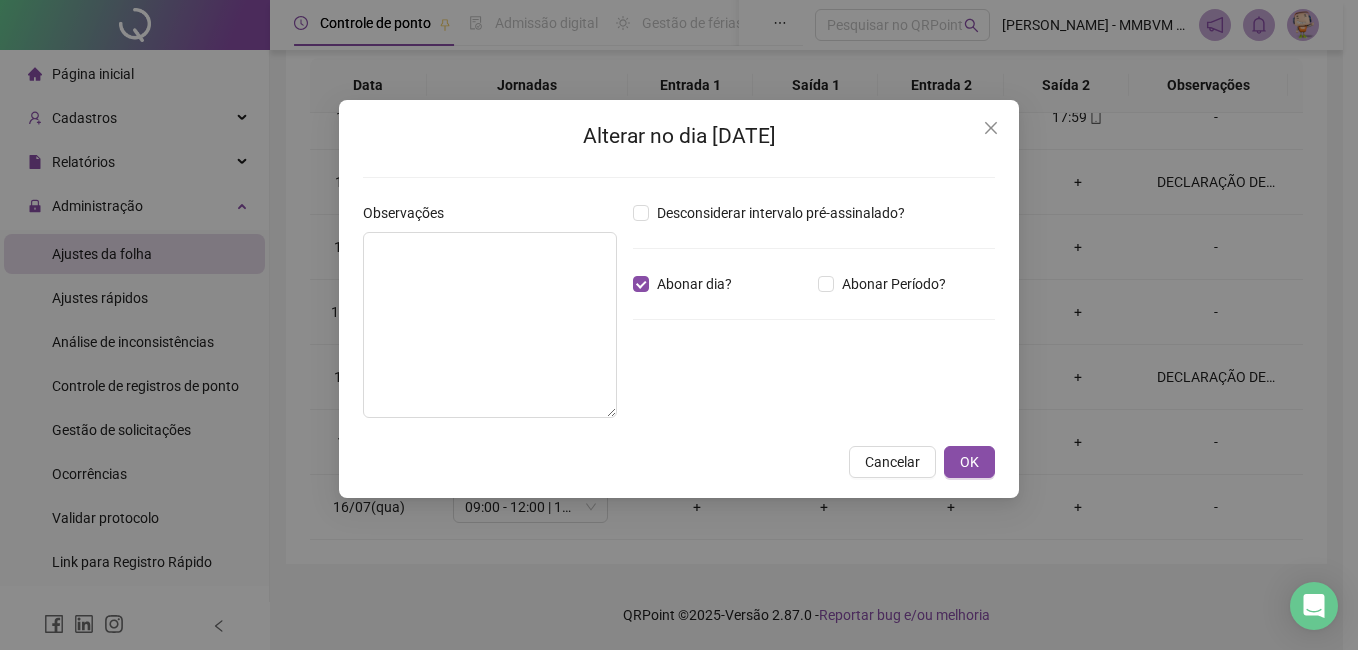 click on "Alterar no dia   [DATE] Observações Desconsiderar intervalo pré-assinalado? Abonar dia? Abonar Período? Horas a abonar ***** Aplicar regime de compensação Cancelar OK" at bounding box center [679, 299] 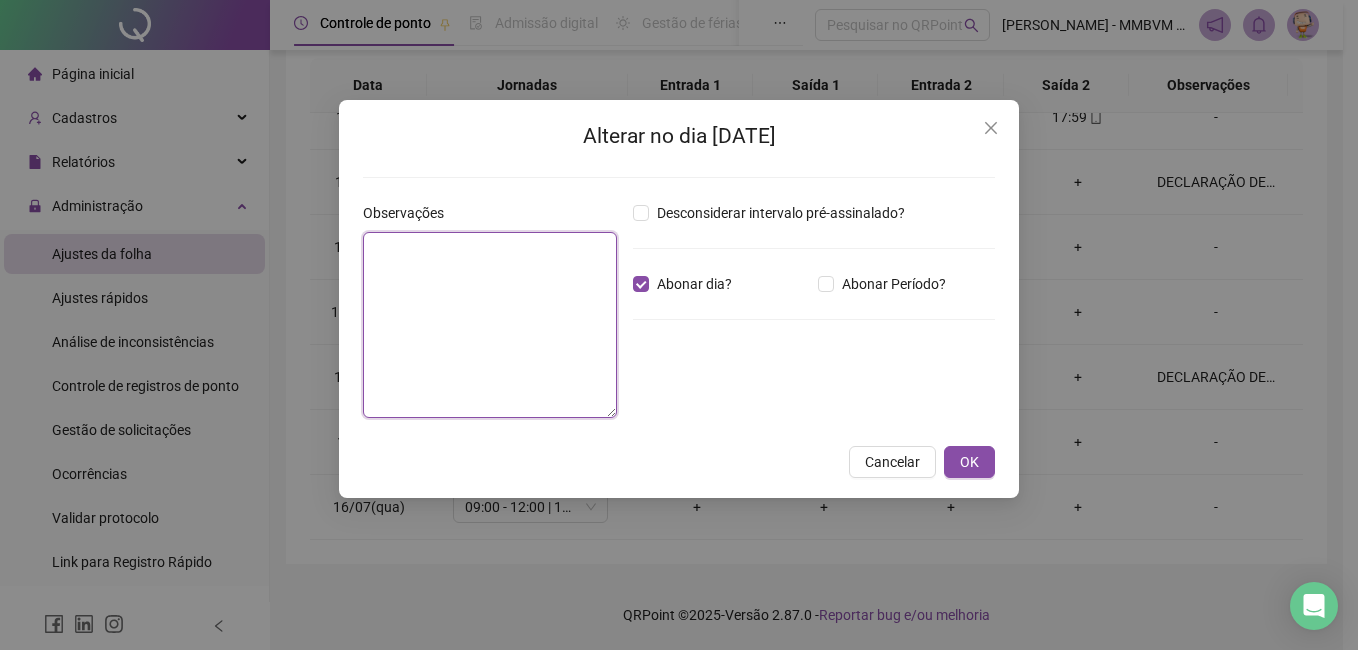 click at bounding box center (490, 325) 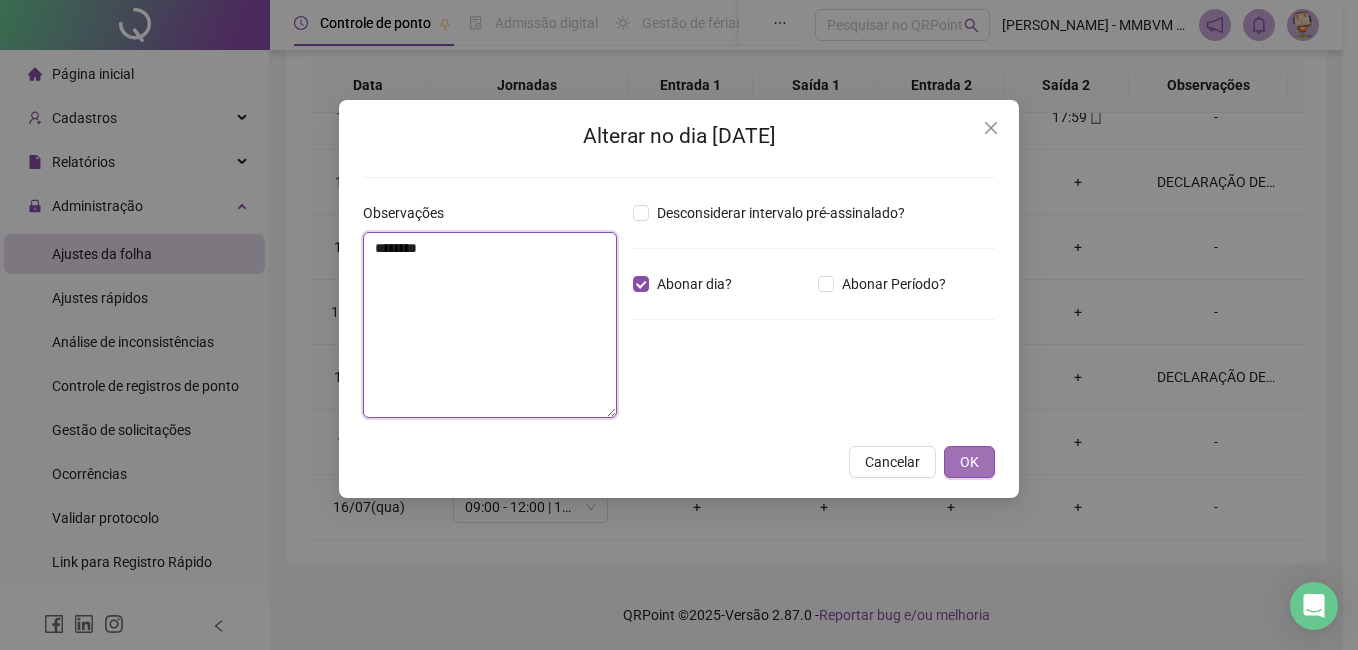 type on "********" 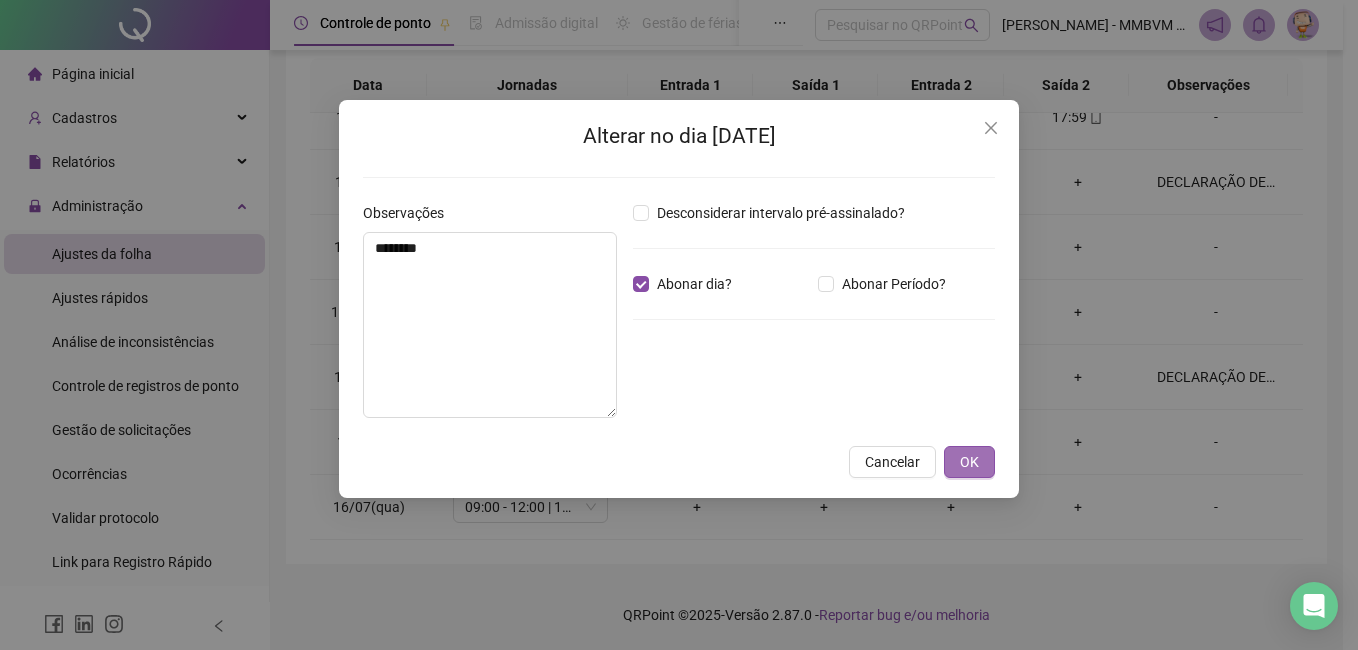 click on "OK" at bounding box center (969, 462) 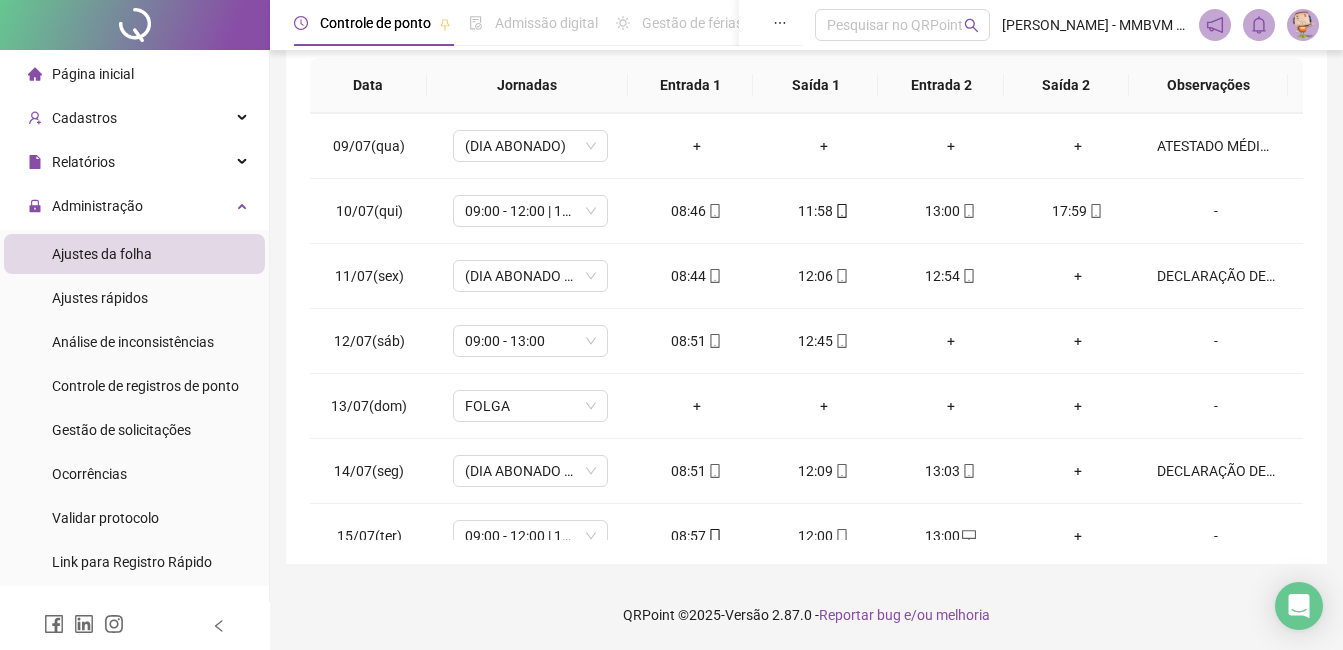 scroll, scrollTop: 313, scrollLeft: 0, axis: vertical 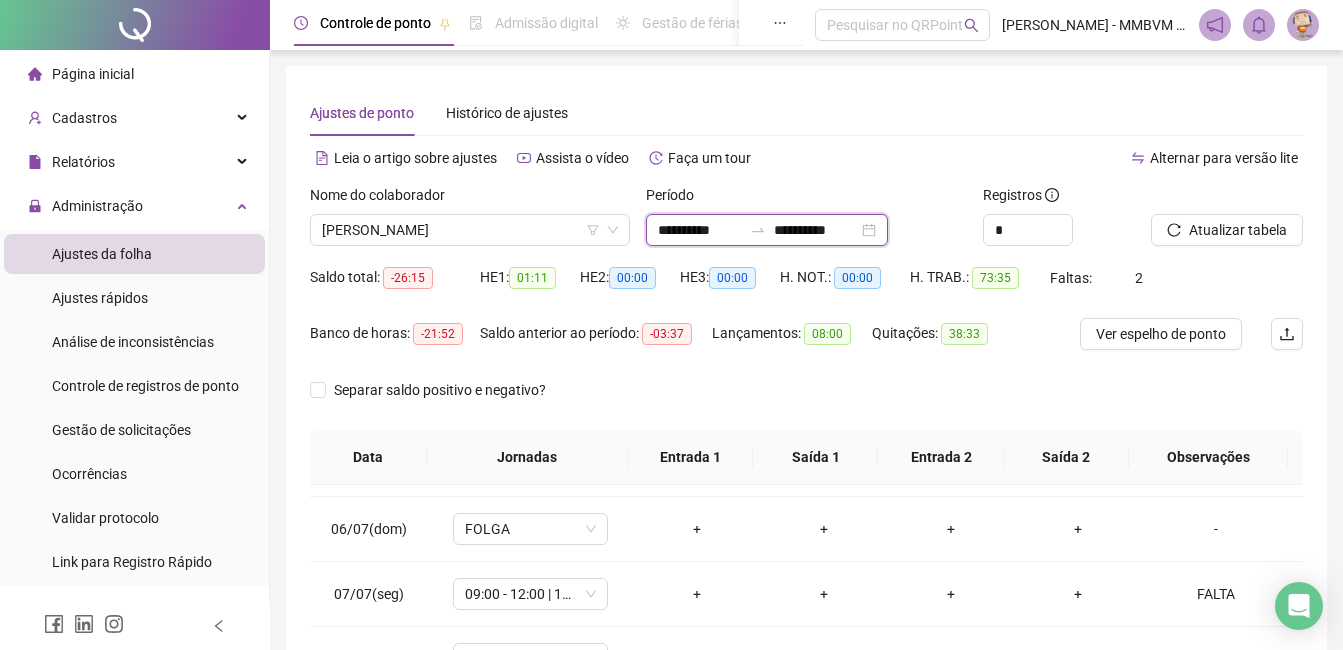 click on "**********" at bounding box center [816, 230] 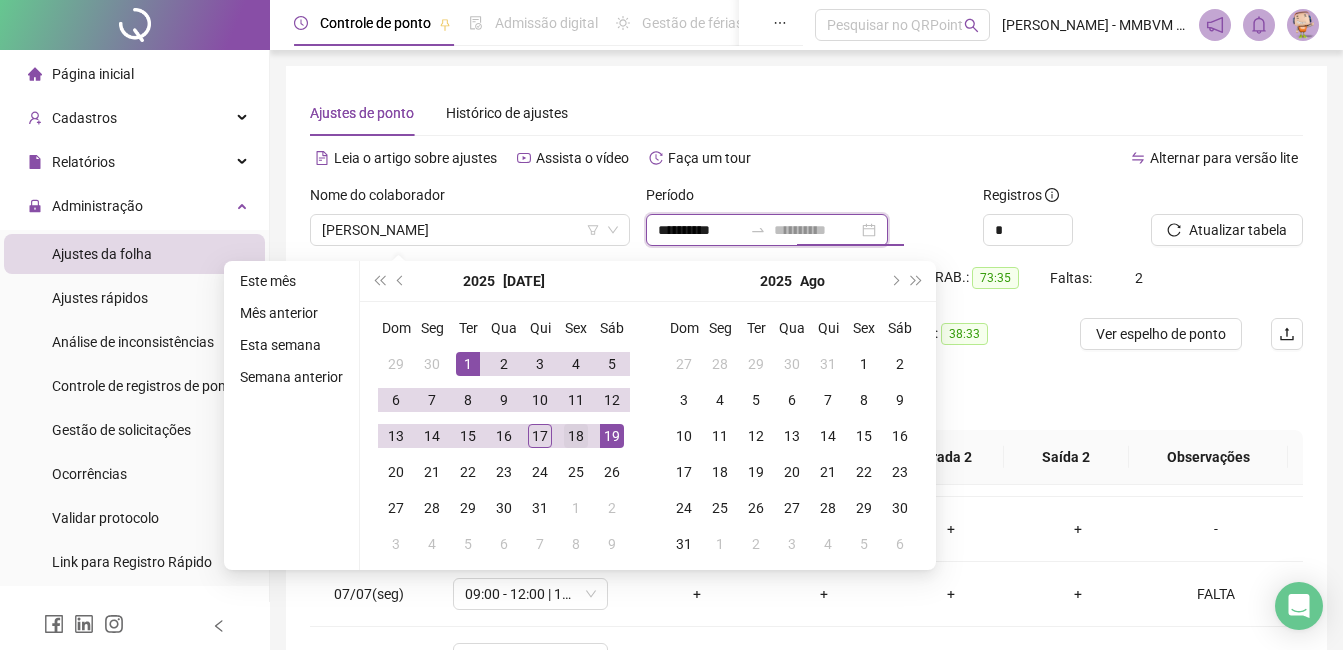 type on "**********" 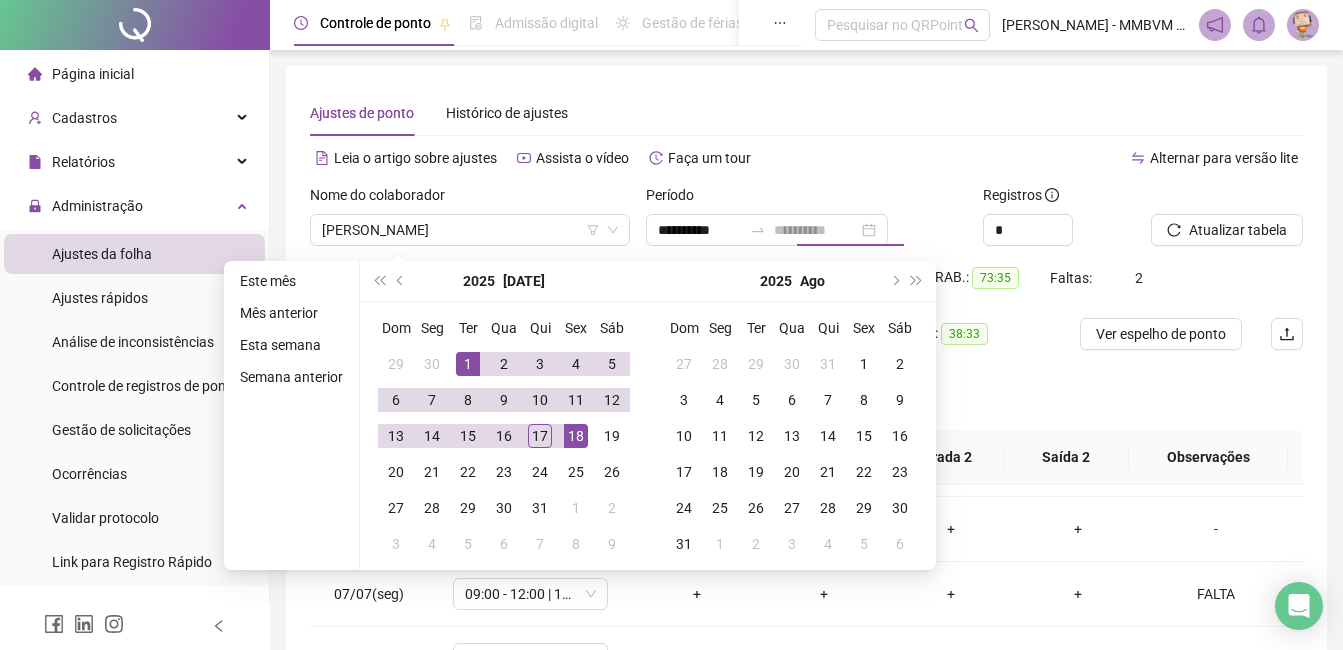 click on "18" at bounding box center [576, 436] 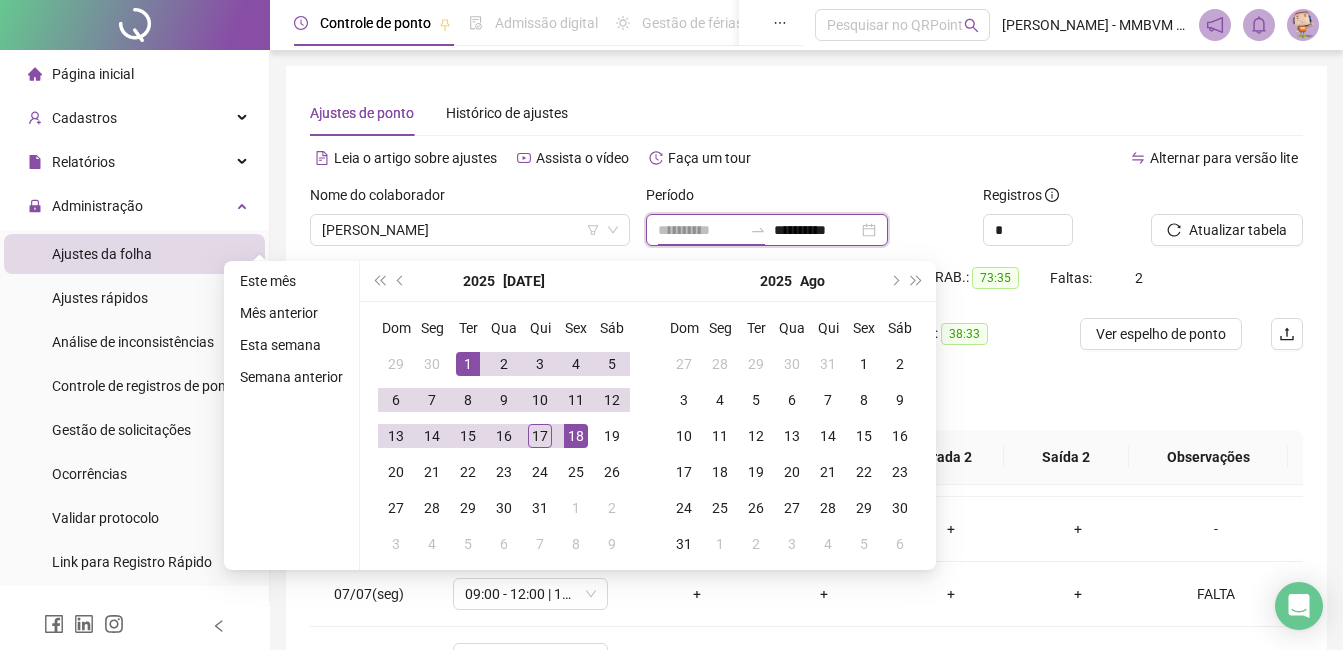 type on "**********" 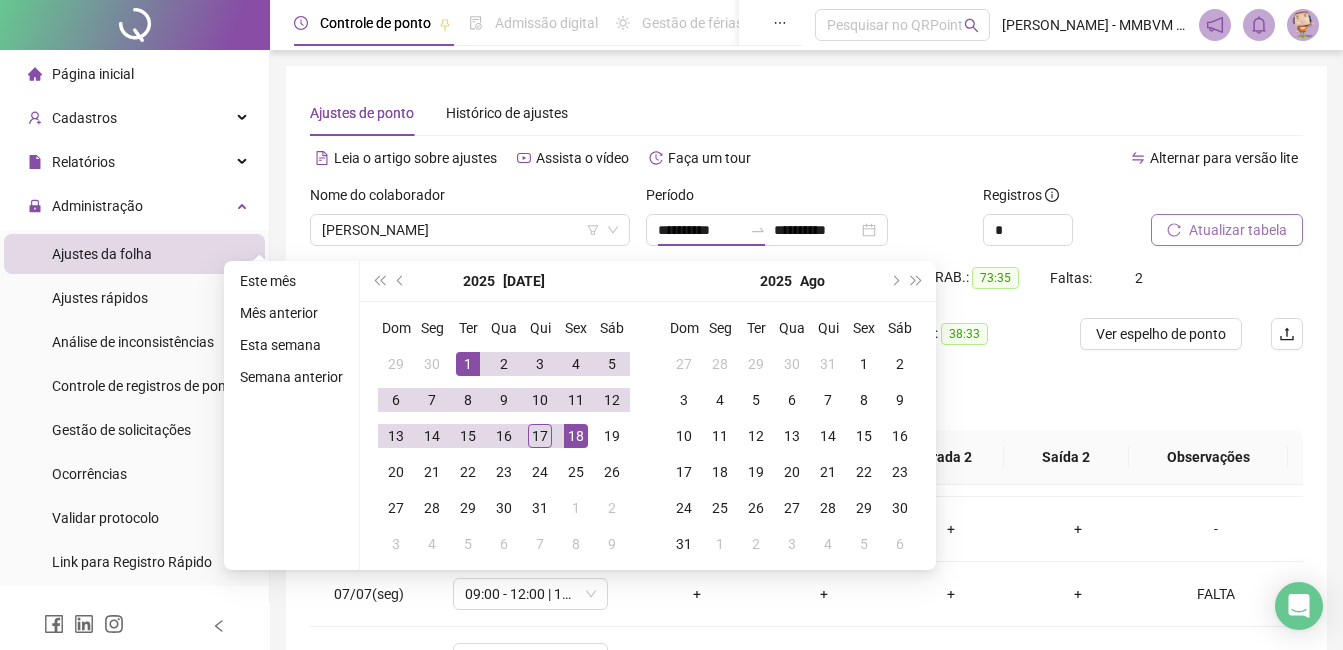 click on "Atualizar tabela" at bounding box center (1227, 230) 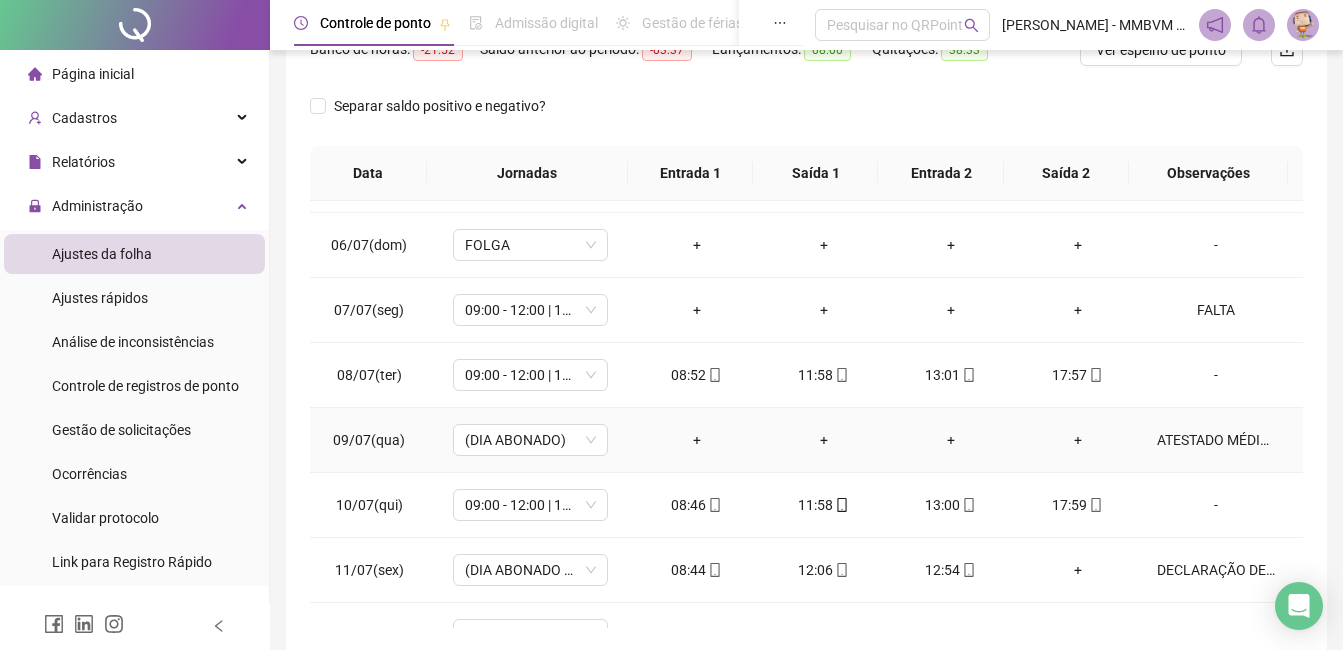 scroll, scrollTop: 372, scrollLeft: 0, axis: vertical 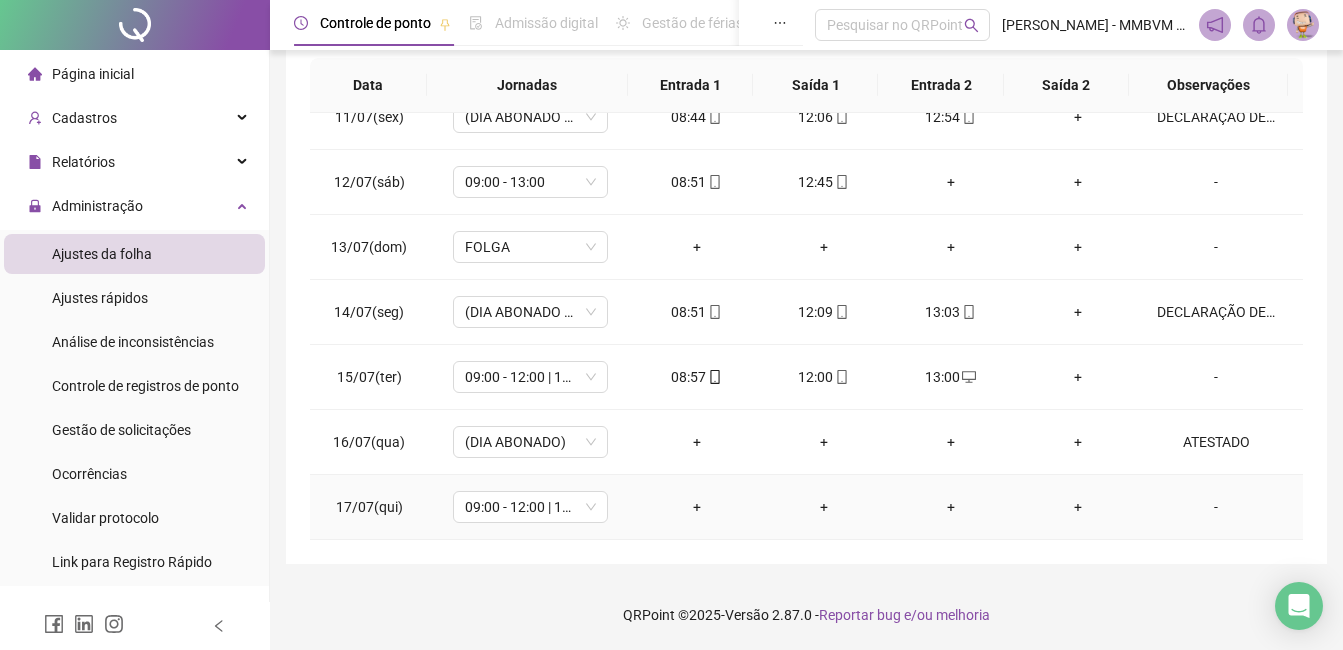 click on "-" at bounding box center [1216, 507] 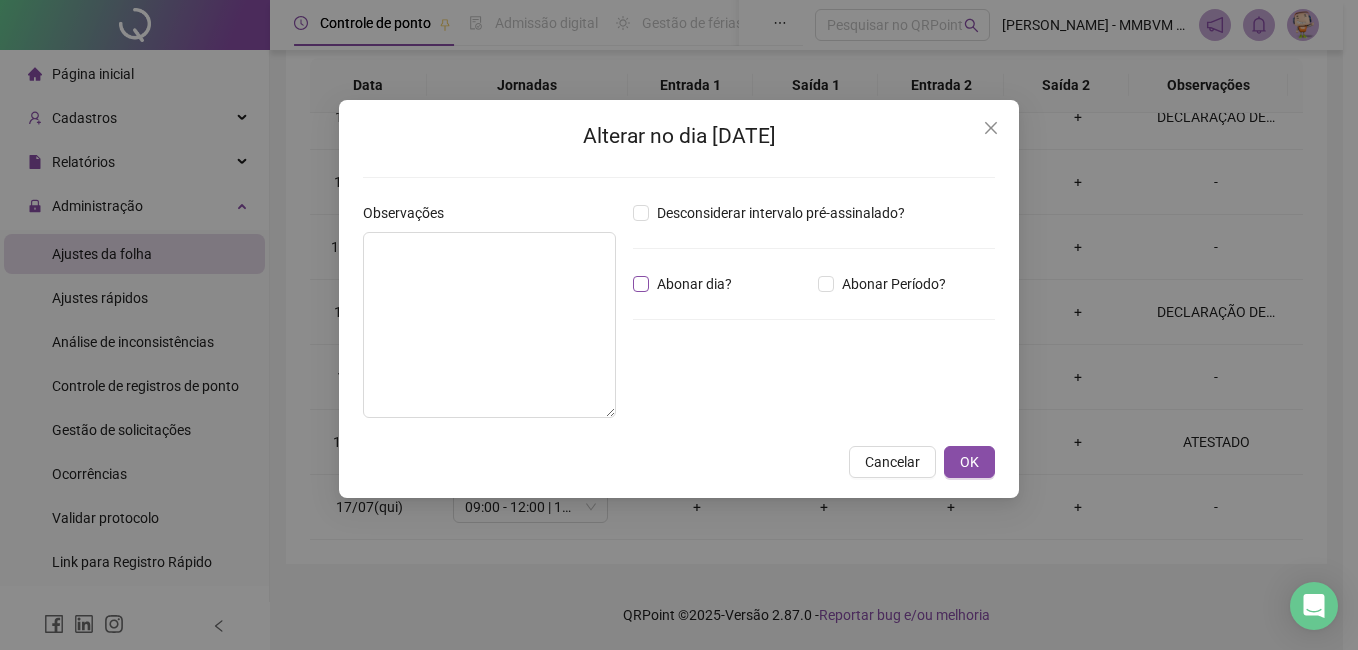 click on "Abonar dia?" at bounding box center (694, 284) 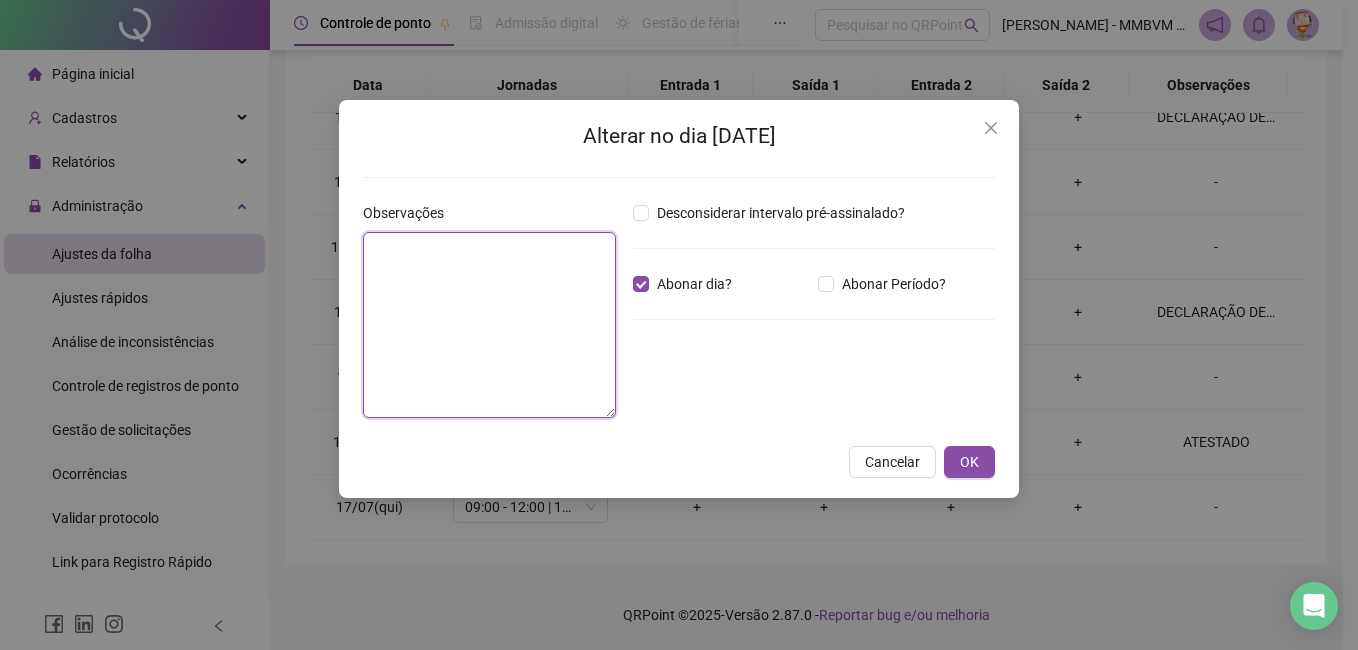 click at bounding box center (489, 325) 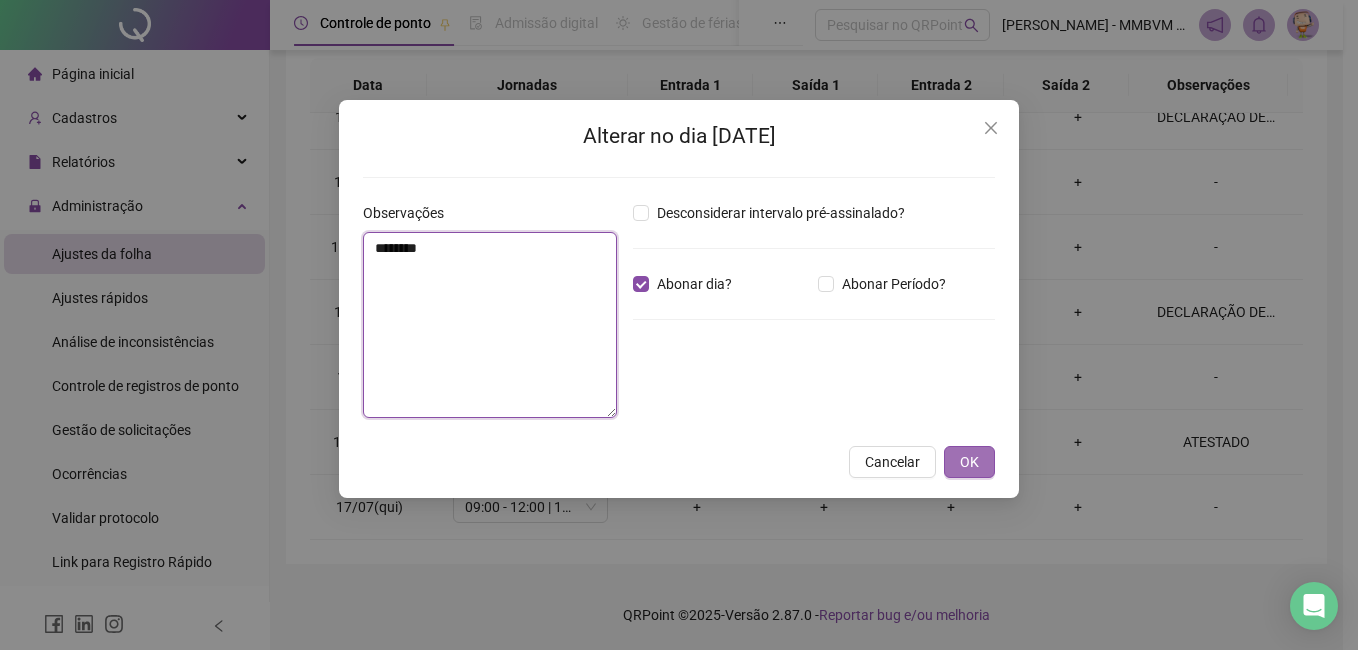 type on "********" 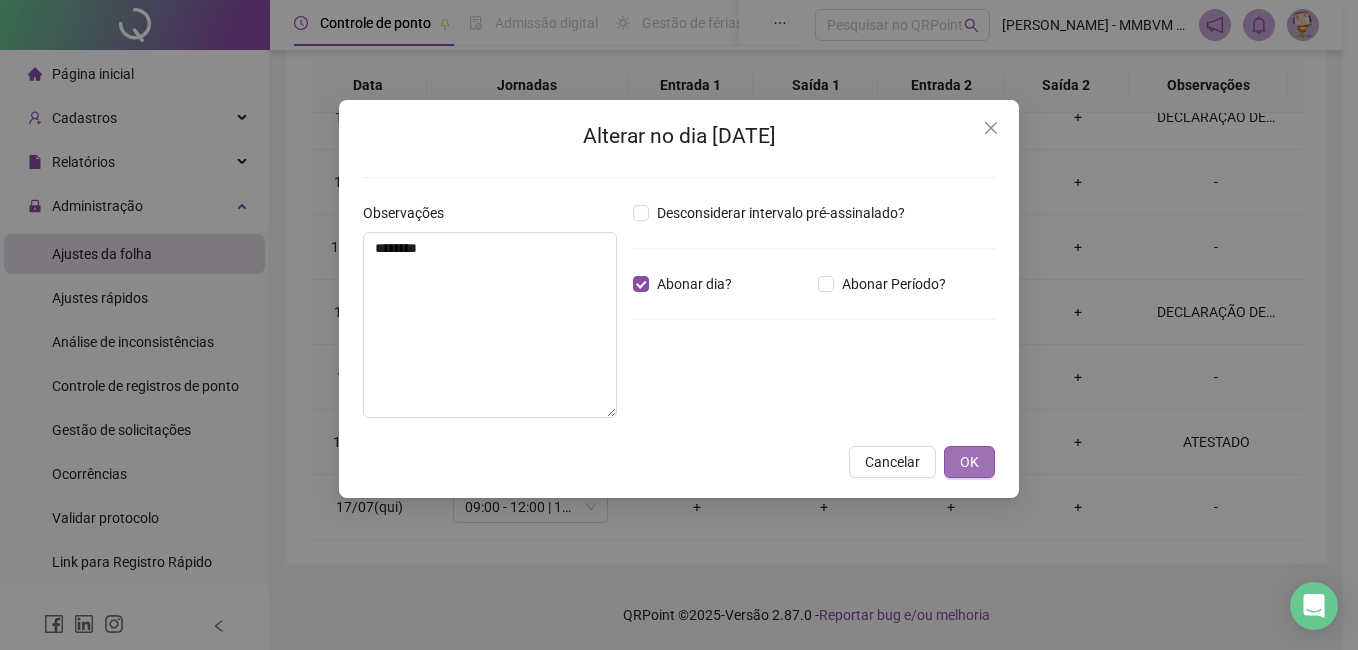 click on "OK" at bounding box center (969, 462) 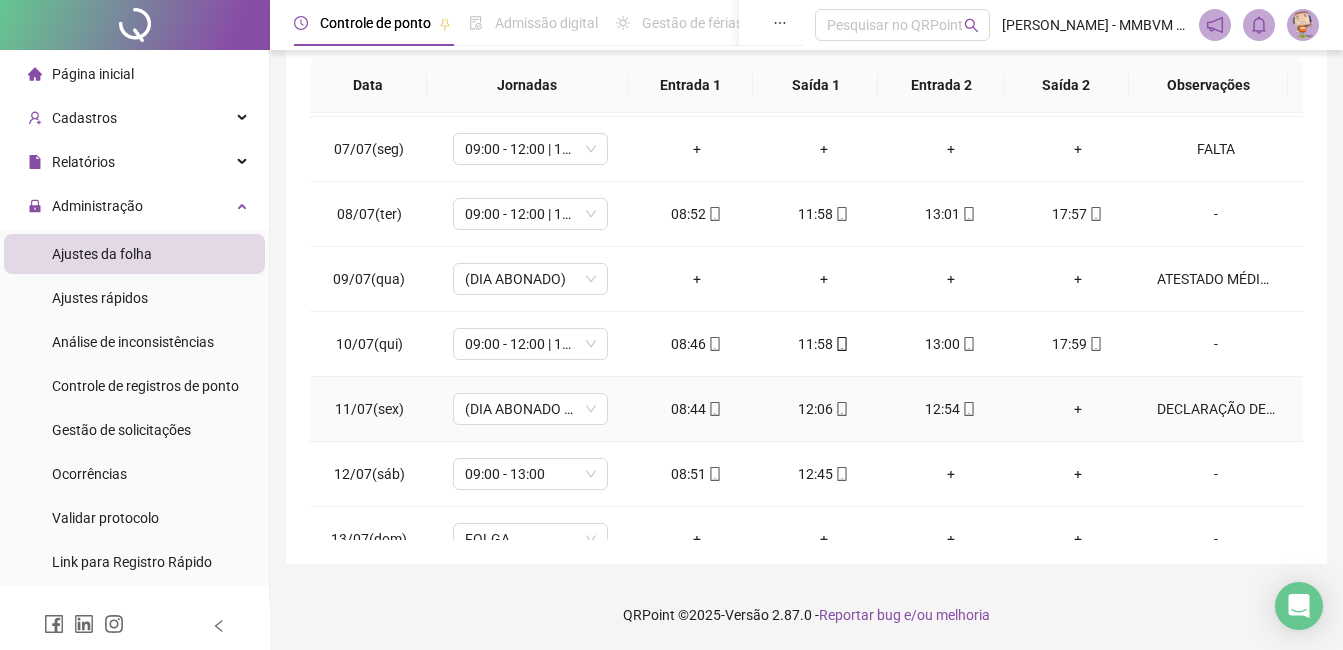 scroll, scrollTop: 378, scrollLeft: 0, axis: vertical 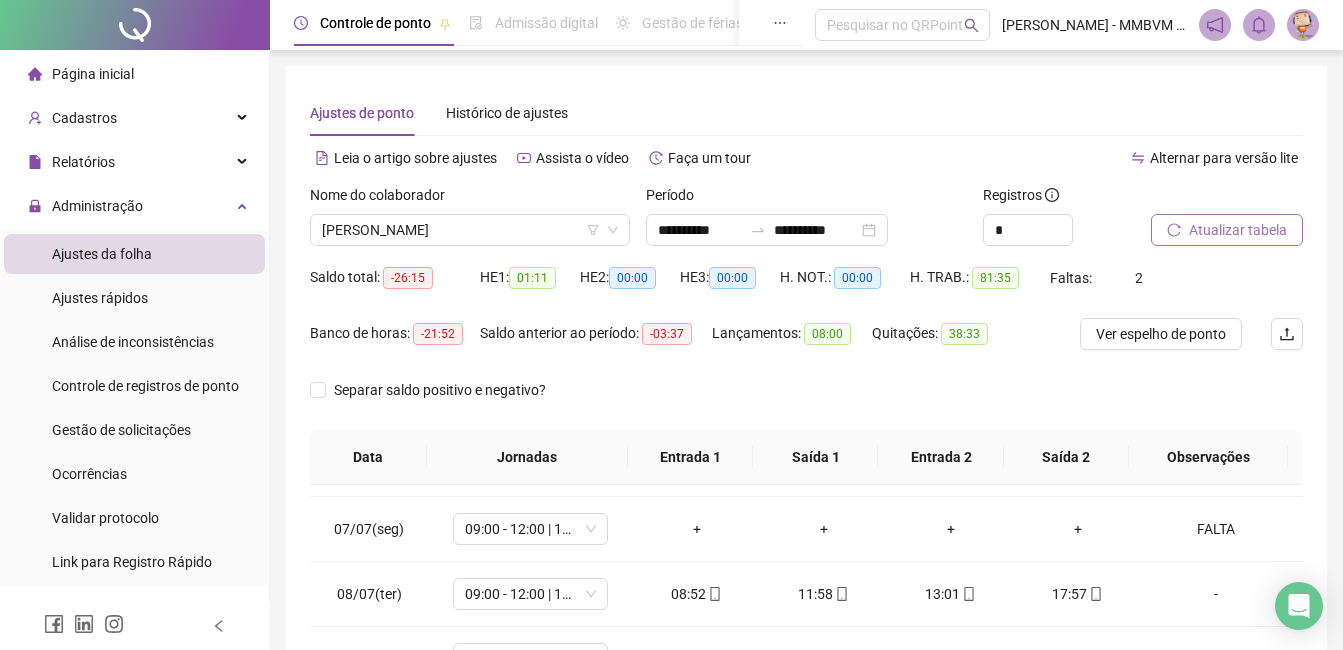 click on "Atualizar tabela" at bounding box center [1238, 230] 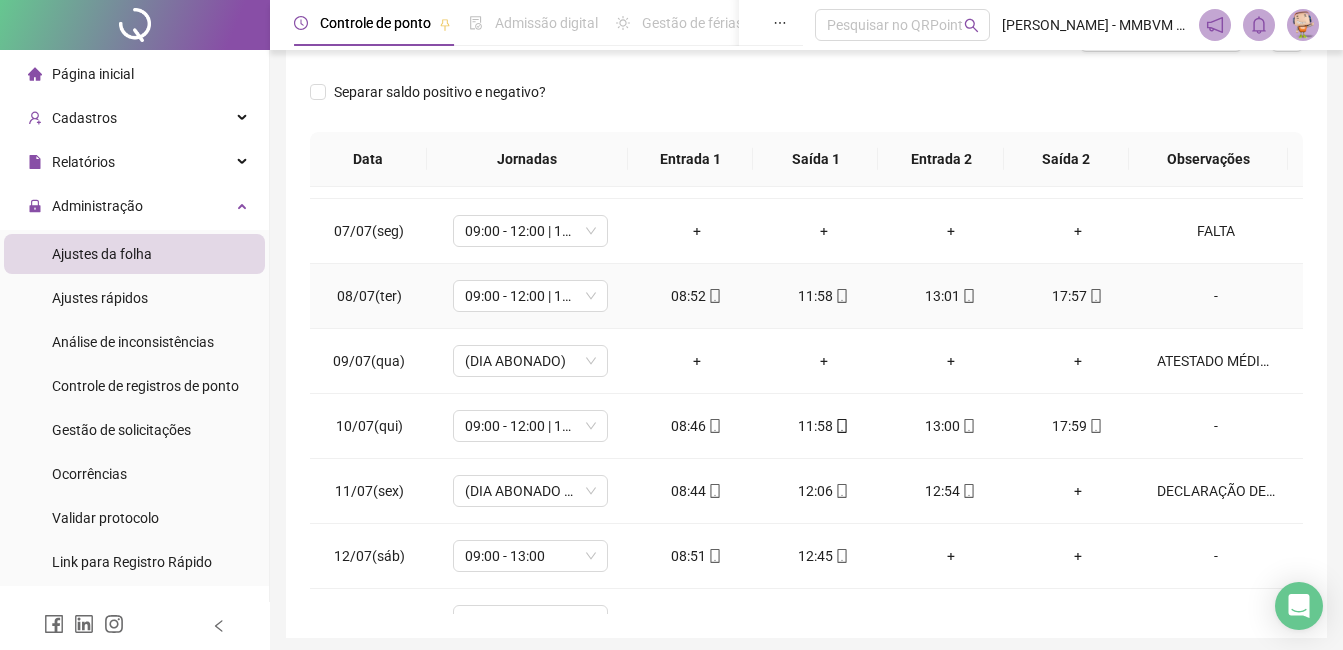 scroll, scrollTop: 300, scrollLeft: 0, axis: vertical 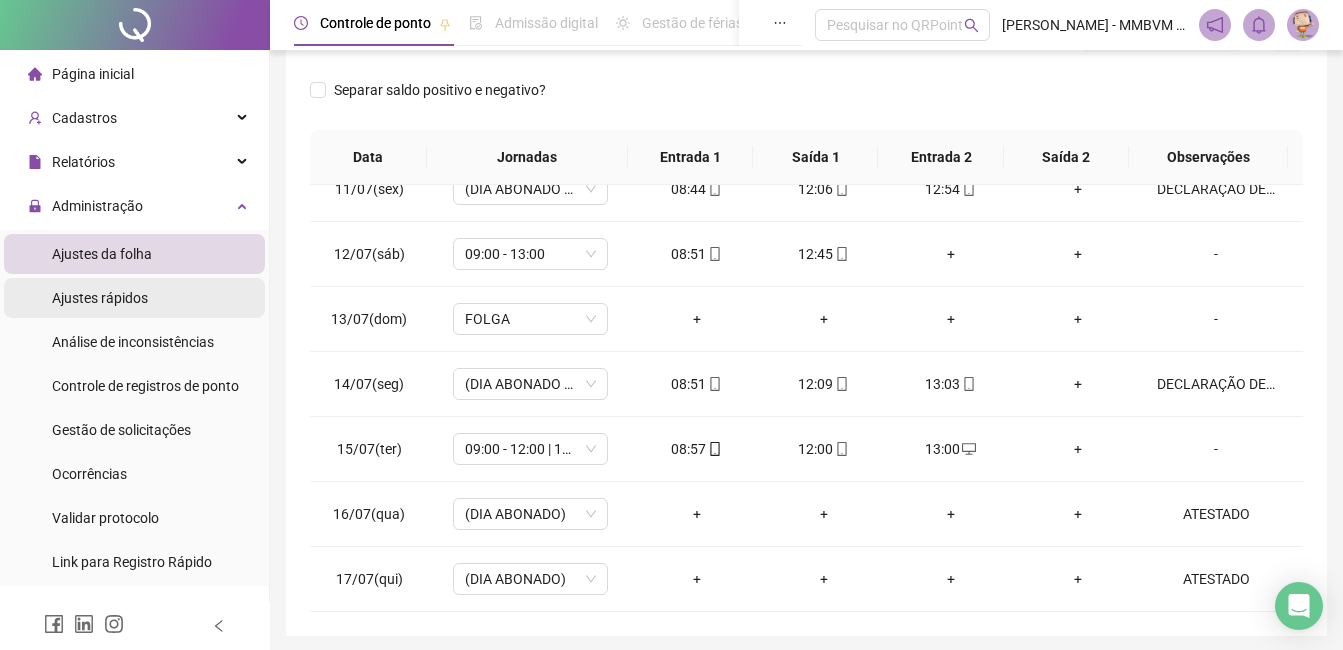 click on "Ajustes rápidos" at bounding box center (100, 298) 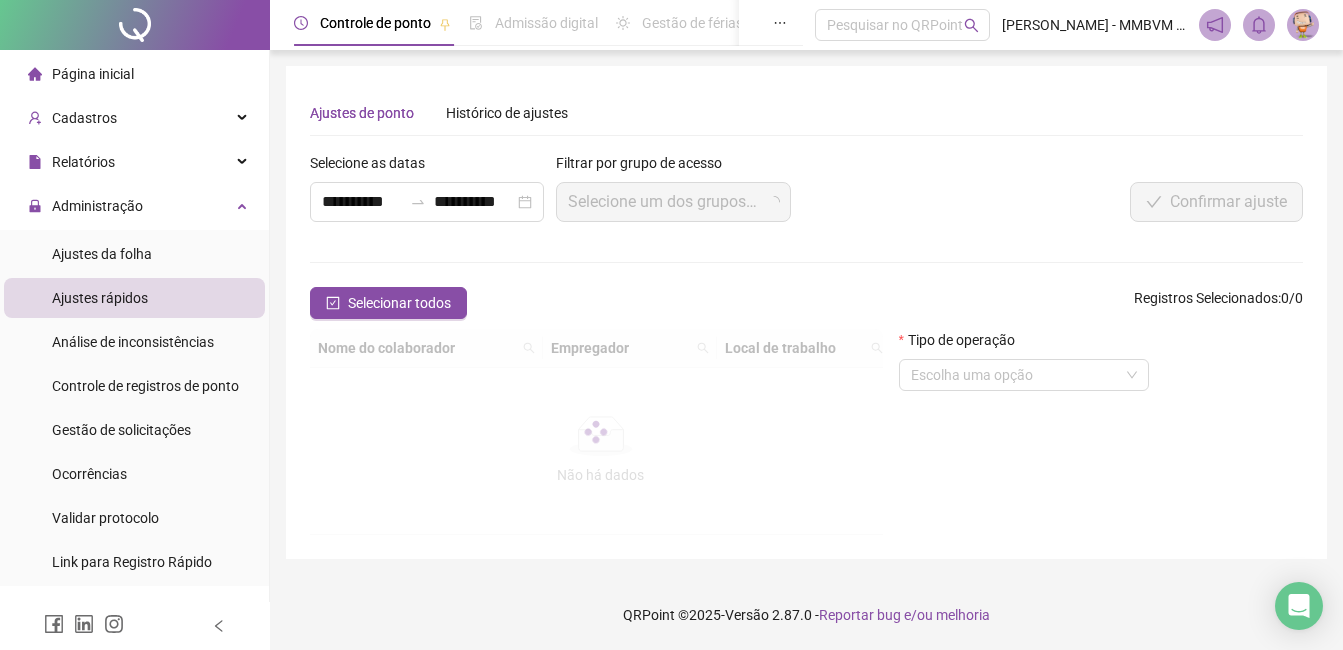 scroll, scrollTop: 0, scrollLeft: 0, axis: both 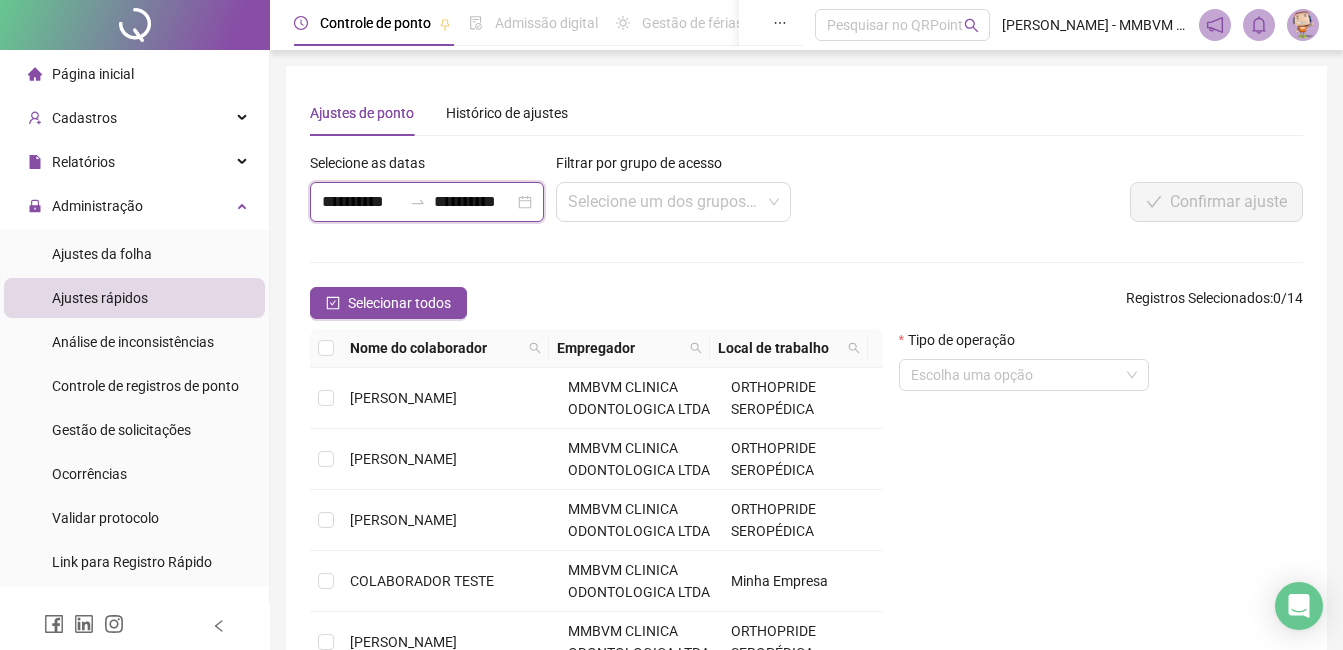 click on "**********" at bounding box center (362, 202) 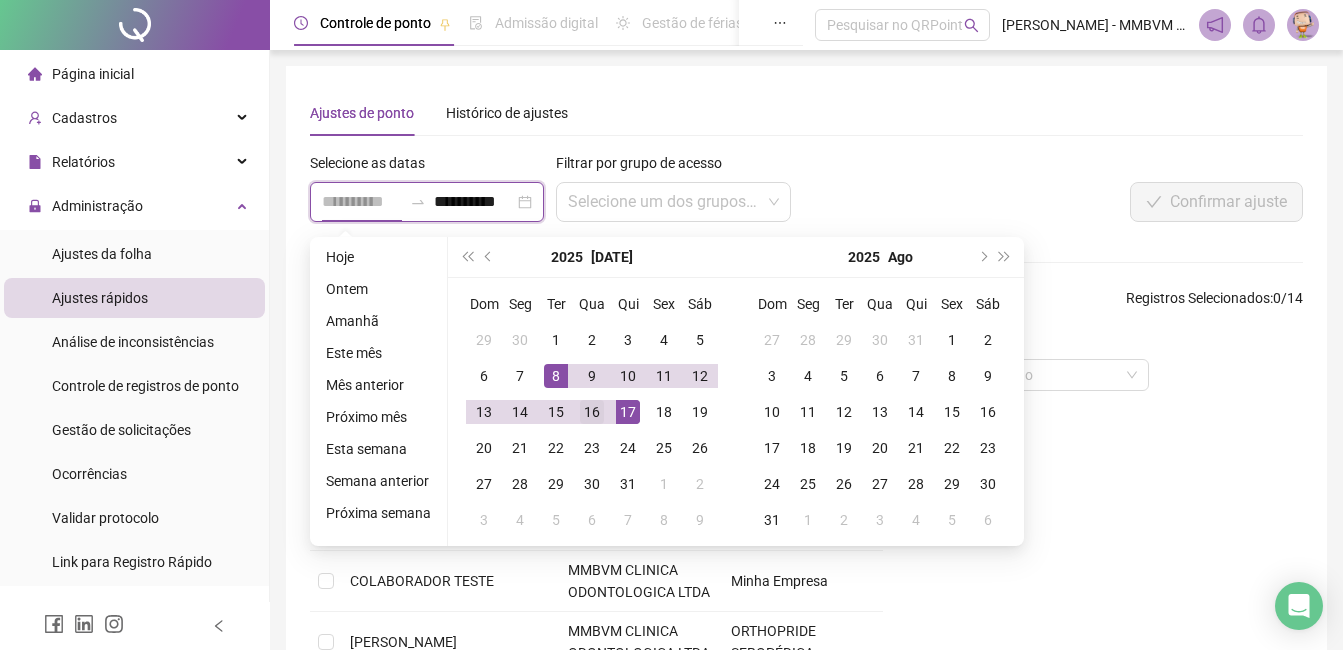 type on "**********" 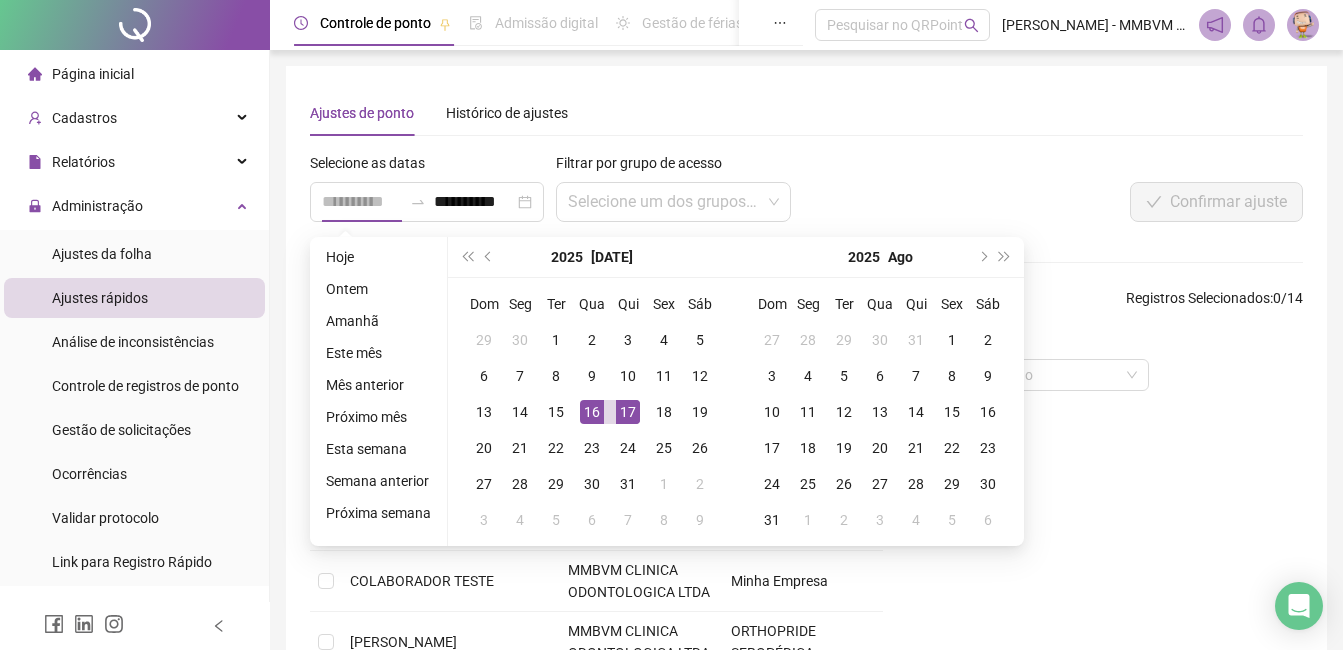 click on "16" at bounding box center [592, 412] 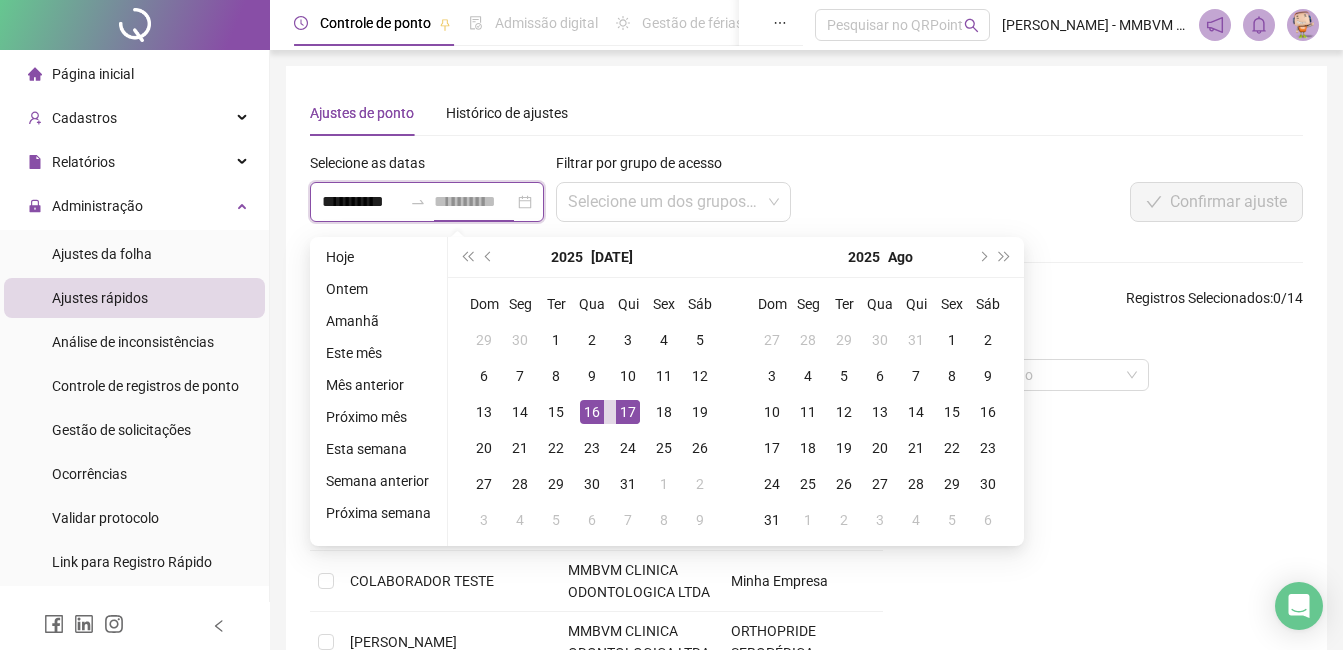 scroll, scrollTop: 0, scrollLeft: 1, axis: horizontal 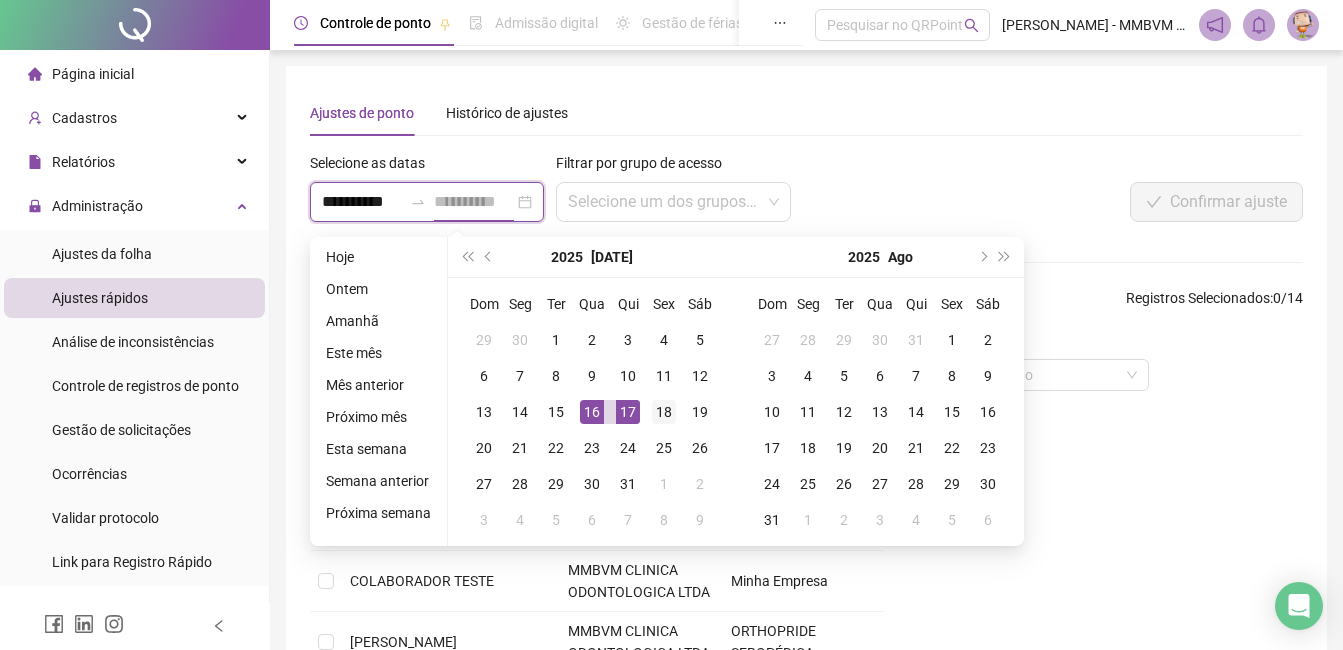 type on "**********" 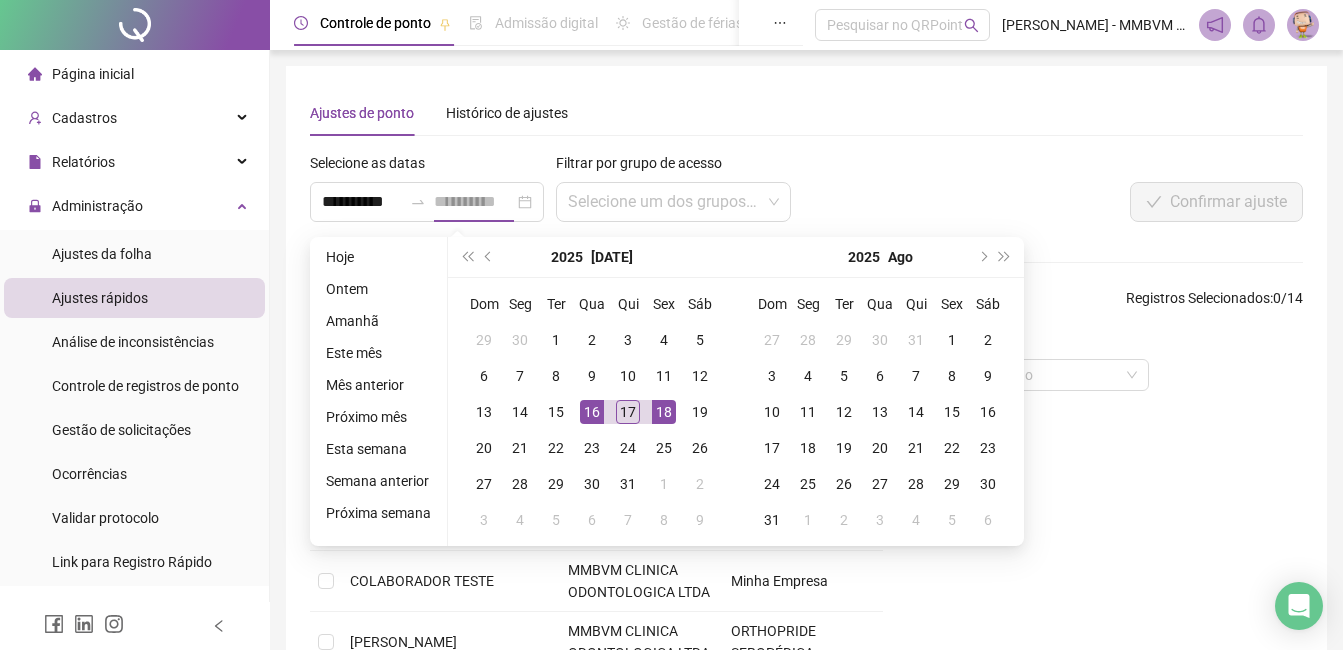 click on "18" at bounding box center [664, 412] 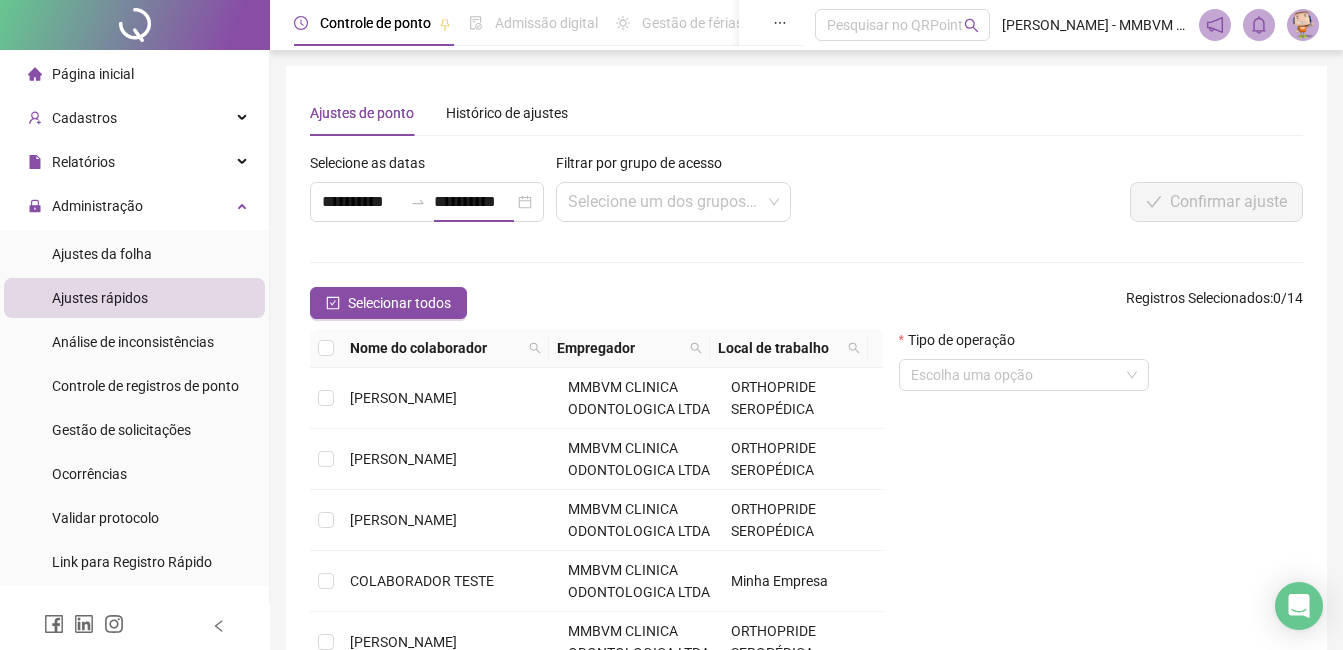 scroll, scrollTop: 0, scrollLeft: 0, axis: both 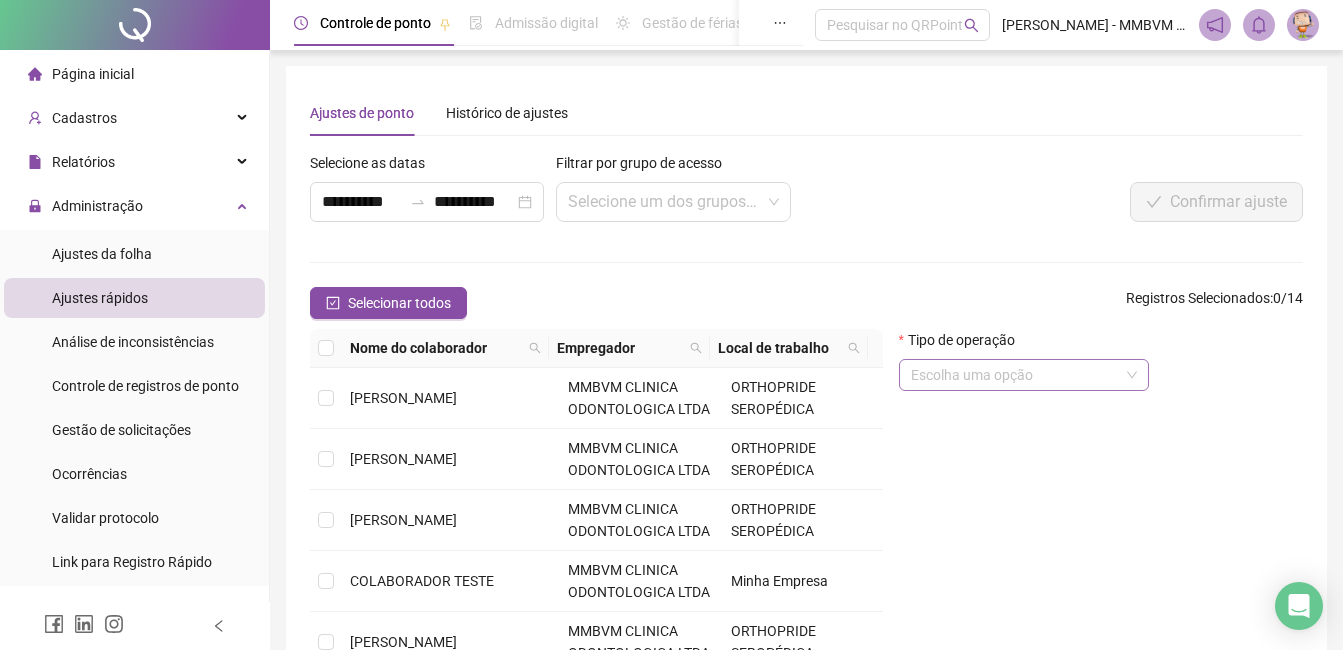 click at bounding box center (1018, 375) 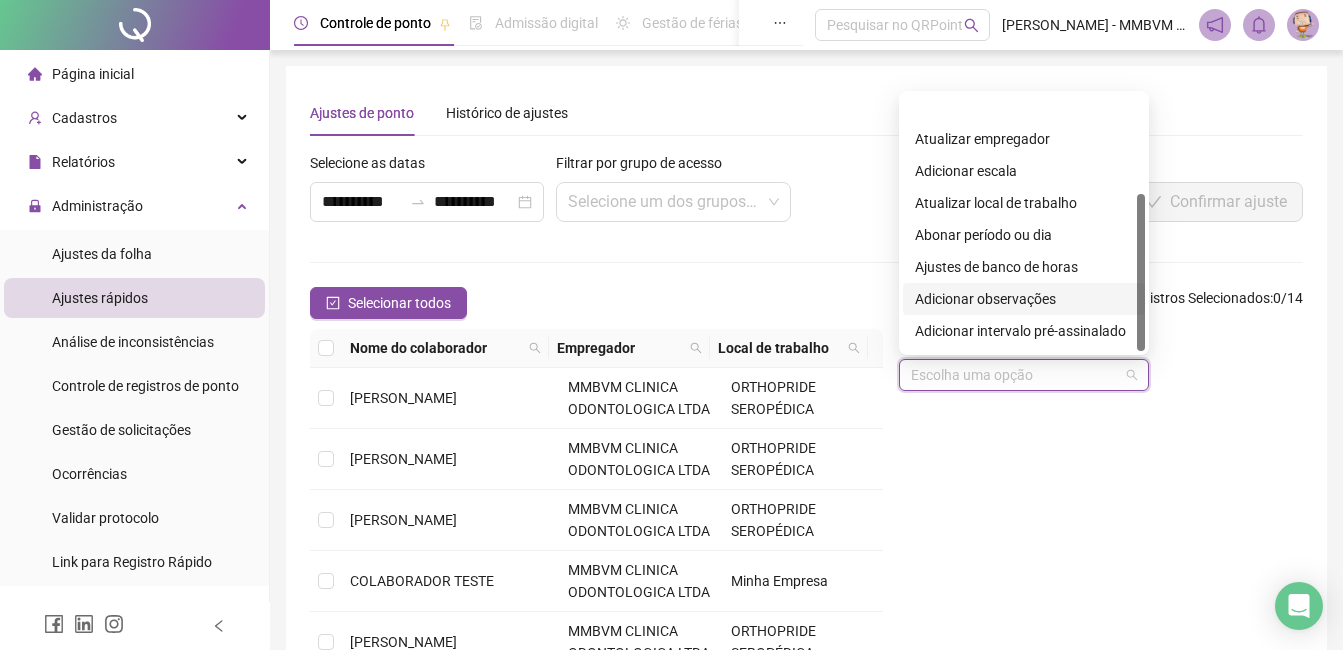 scroll, scrollTop: 160, scrollLeft: 0, axis: vertical 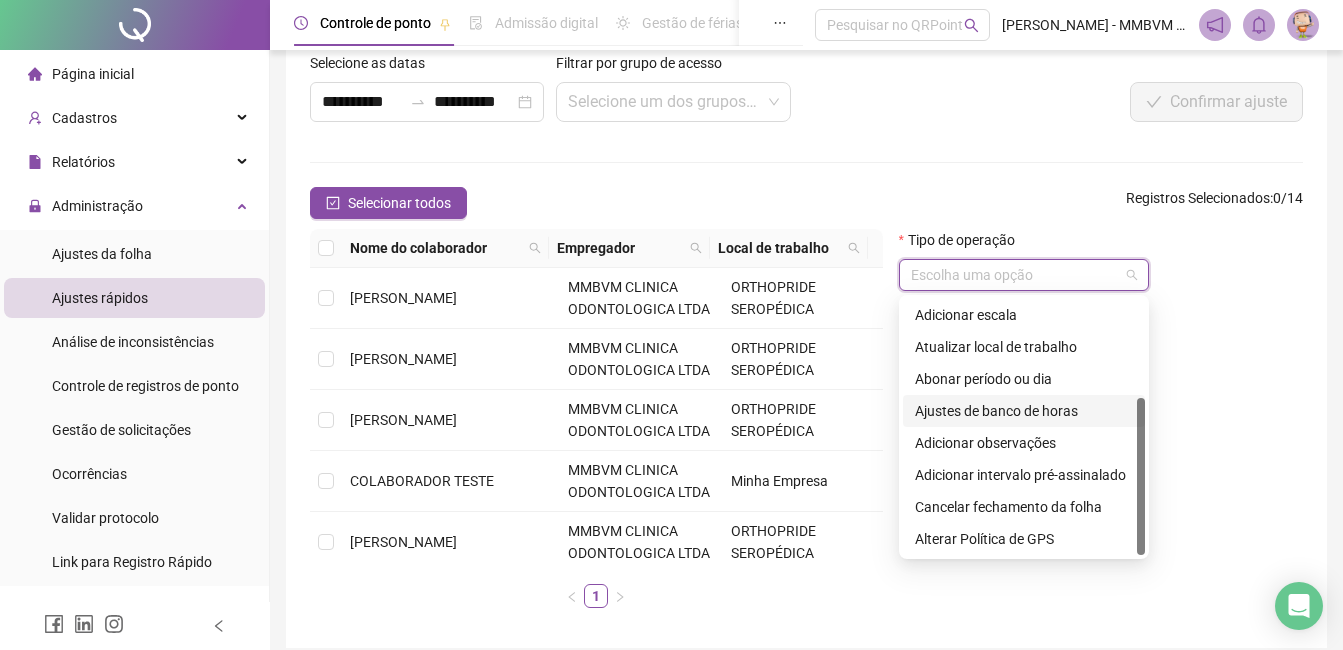 click on "Ajustes de banco de horas" at bounding box center [1024, 411] 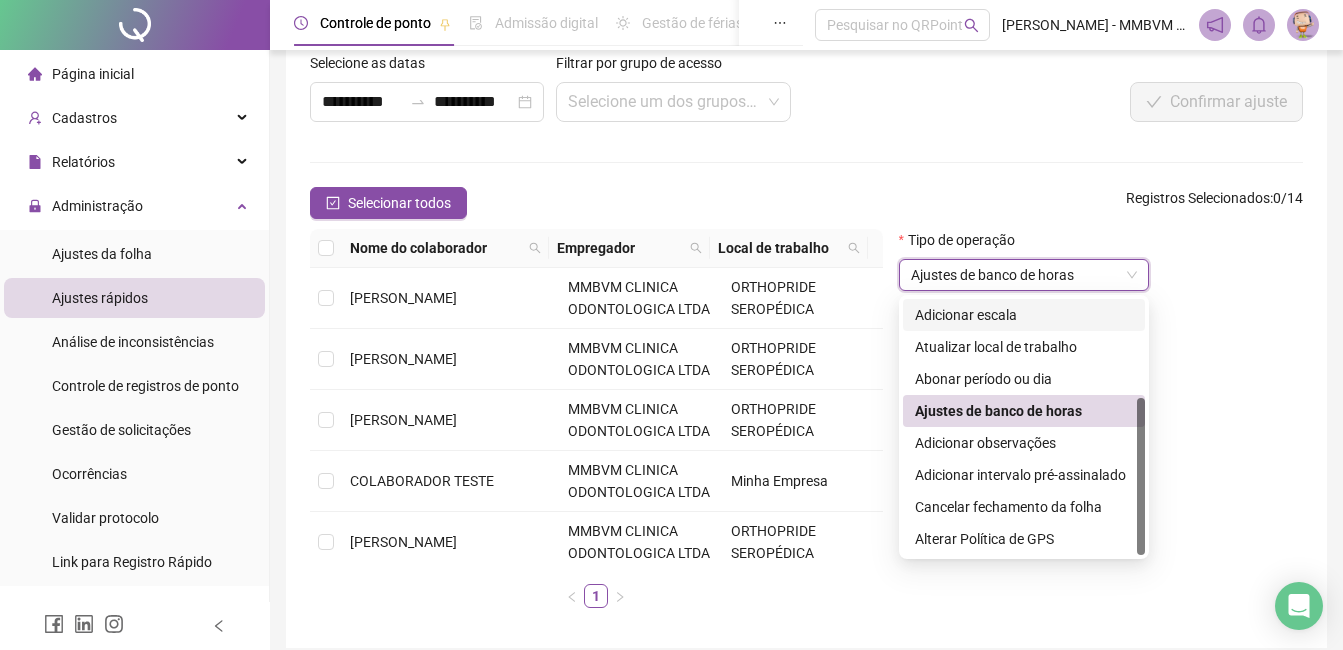 click on "**********" at bounding box center (806, 338) 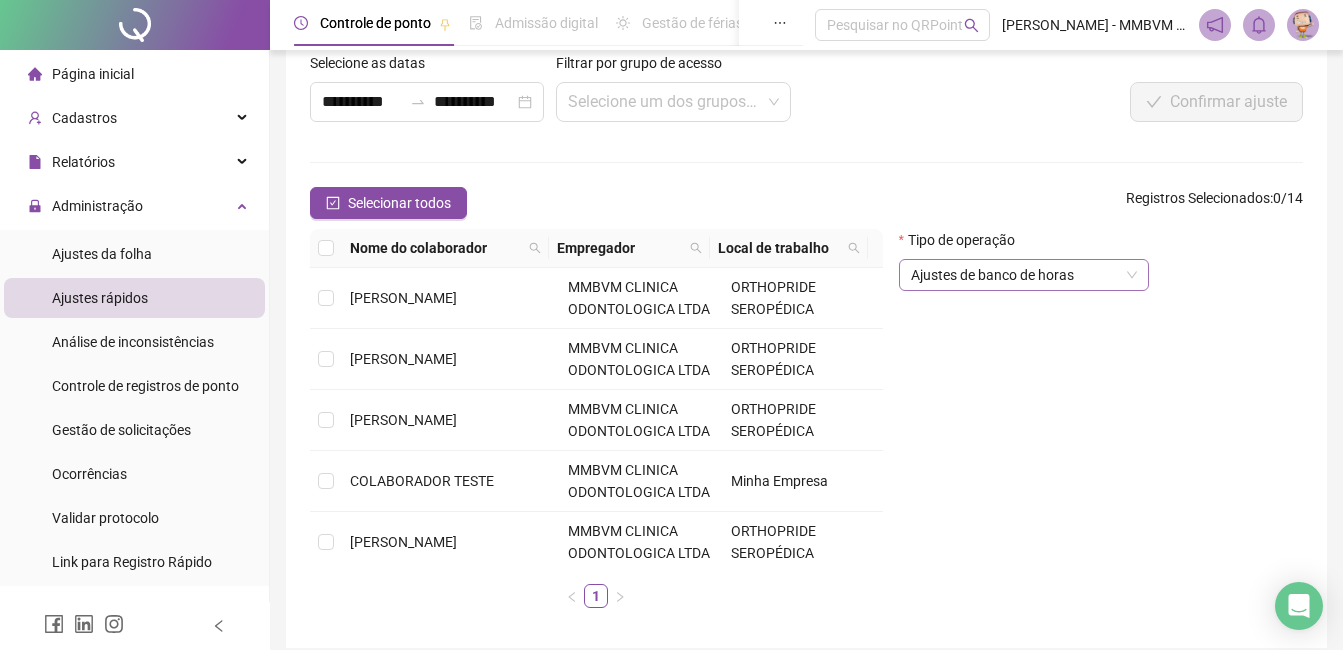 click on "Ajustes de banco de horas" at bounding box center [1024, 275] 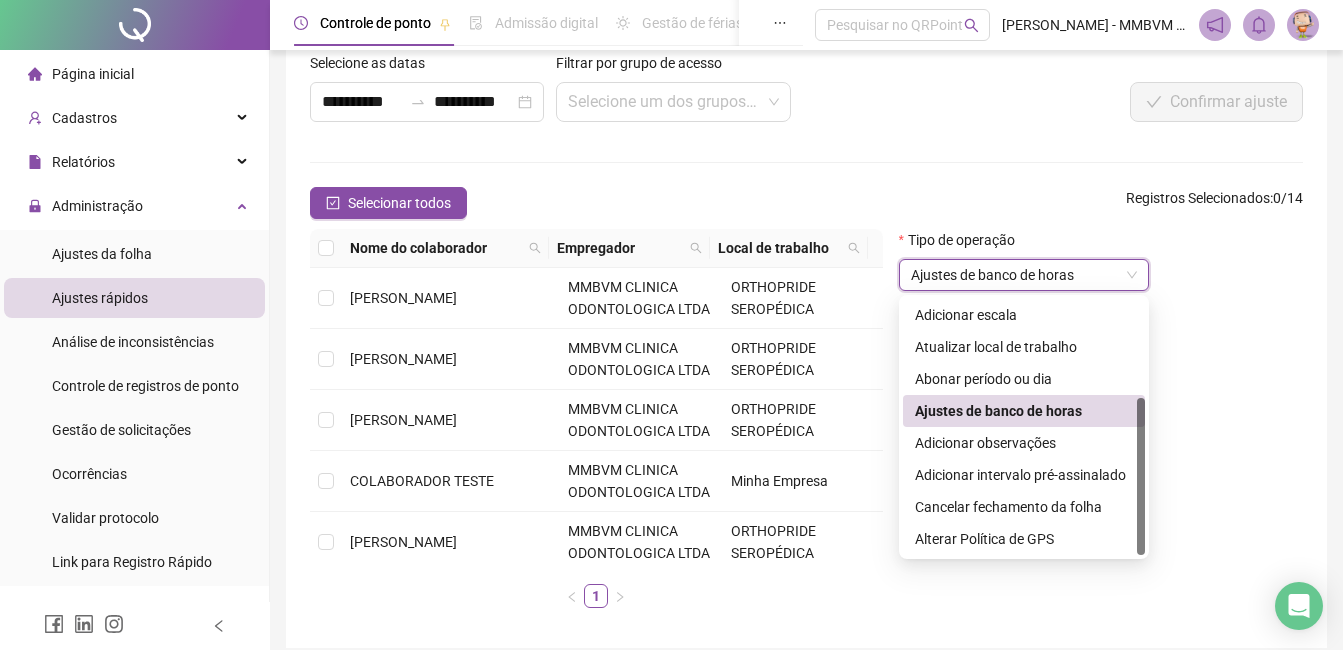 click on "Ajustes de banco de horas" at bounding box center [1024, 275] 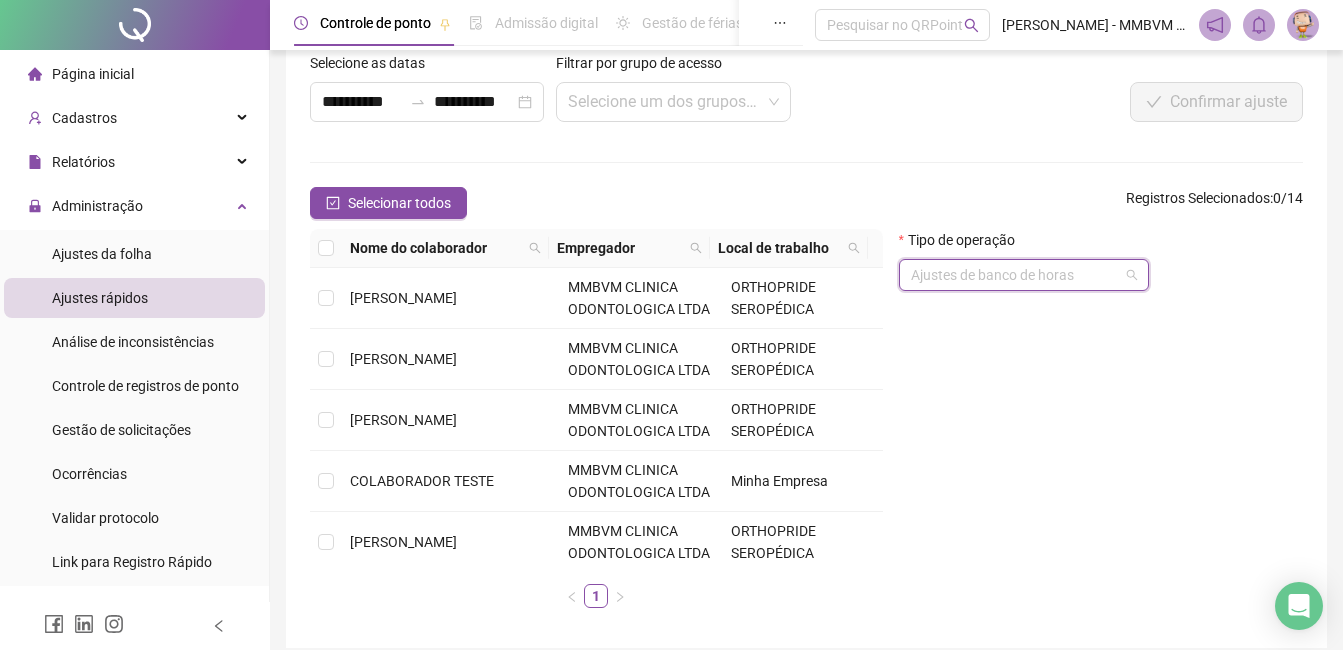 click on "Ajustes de banco de horas" at bounding box center [1024, 275] 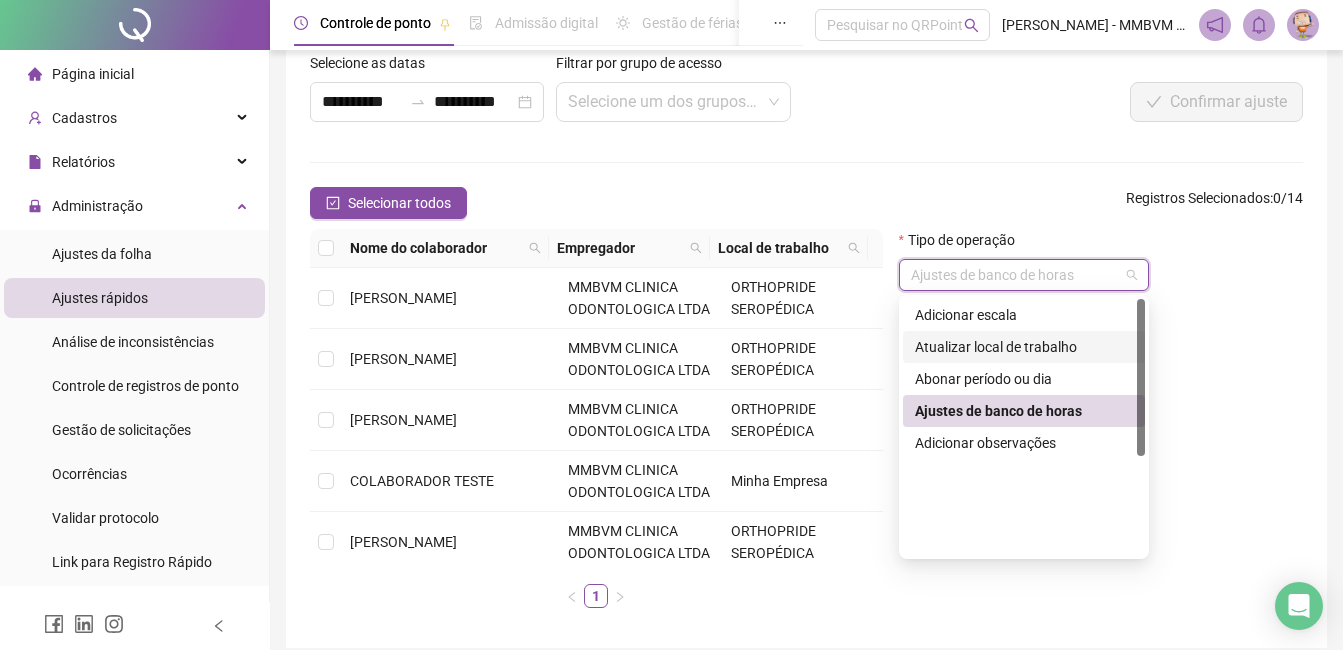 scroll, scrollTop: 0, scrollLeft: 0, axis: both 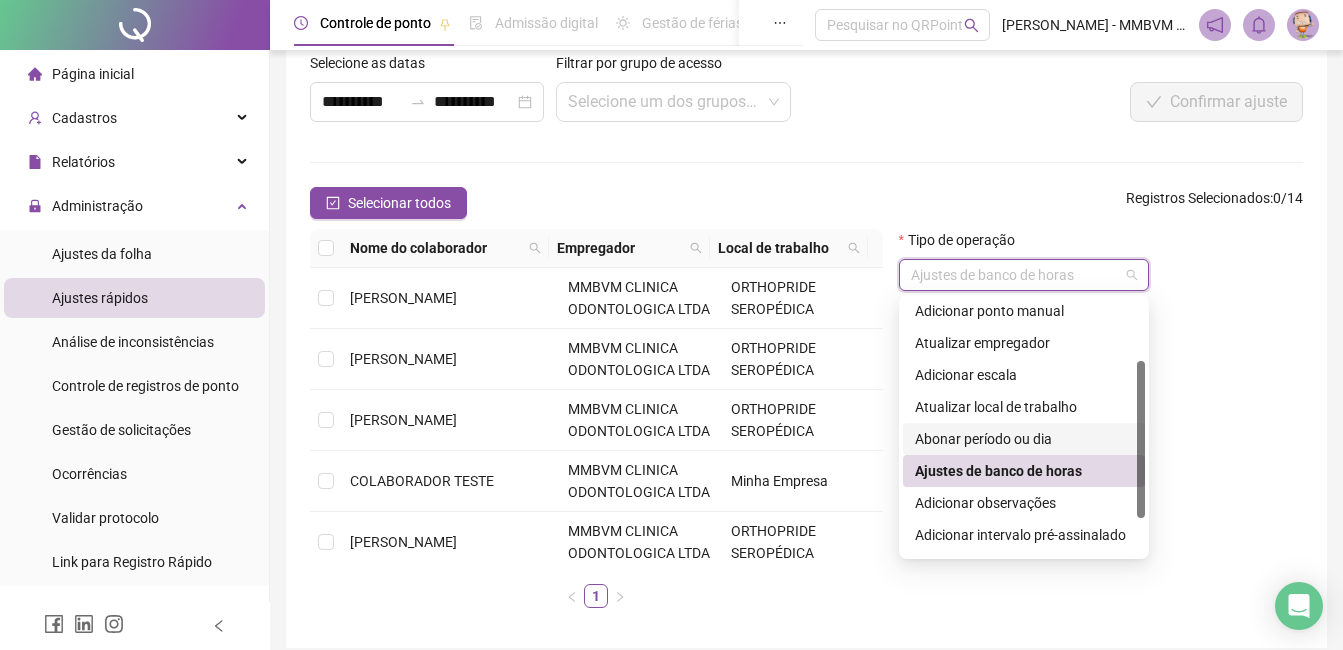 click on "Abonar período ou dia" at bounding box center (1024, 439) 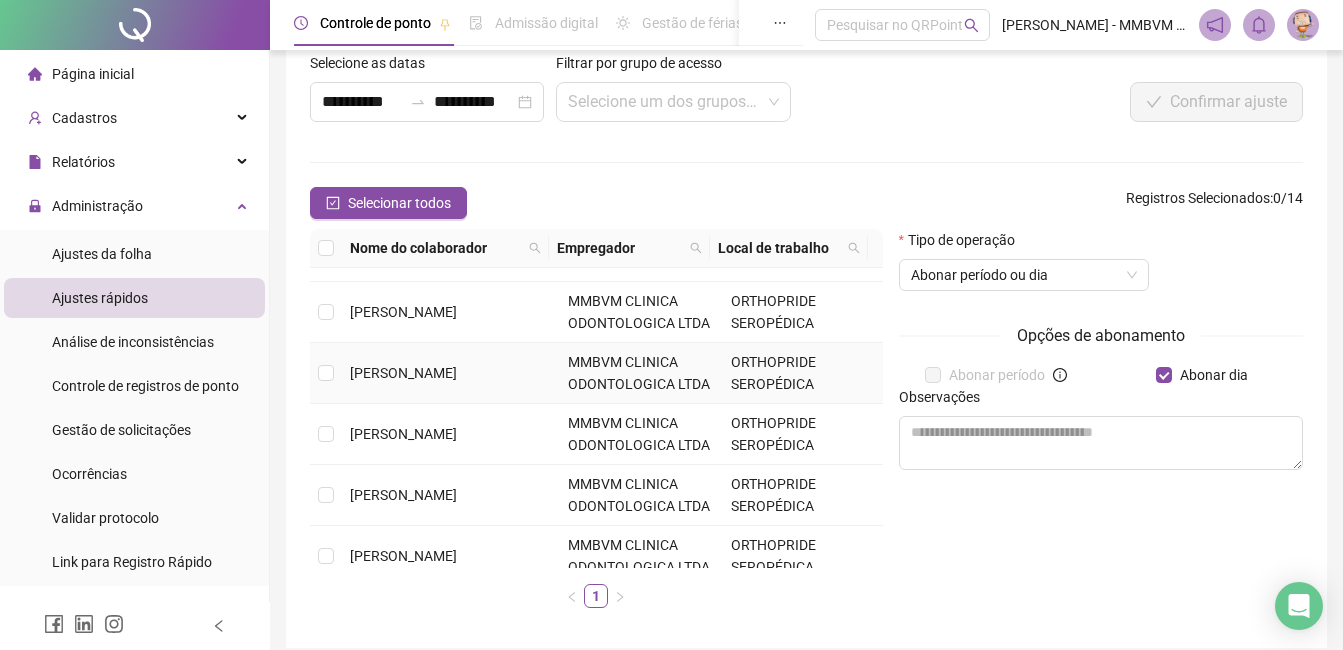 scroll, scrollTop: 500, scrollLeft: 0, axis: vertical 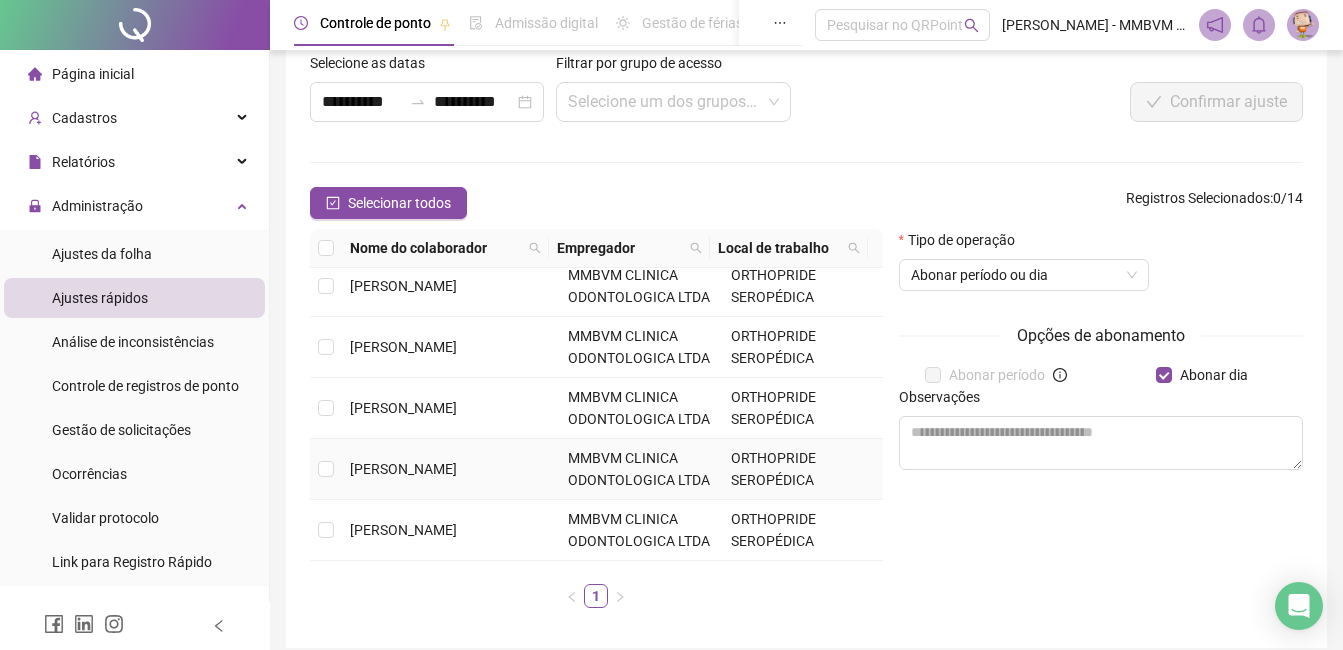 click on "[PERSON_NAME]" at bounding box center (403, 469) 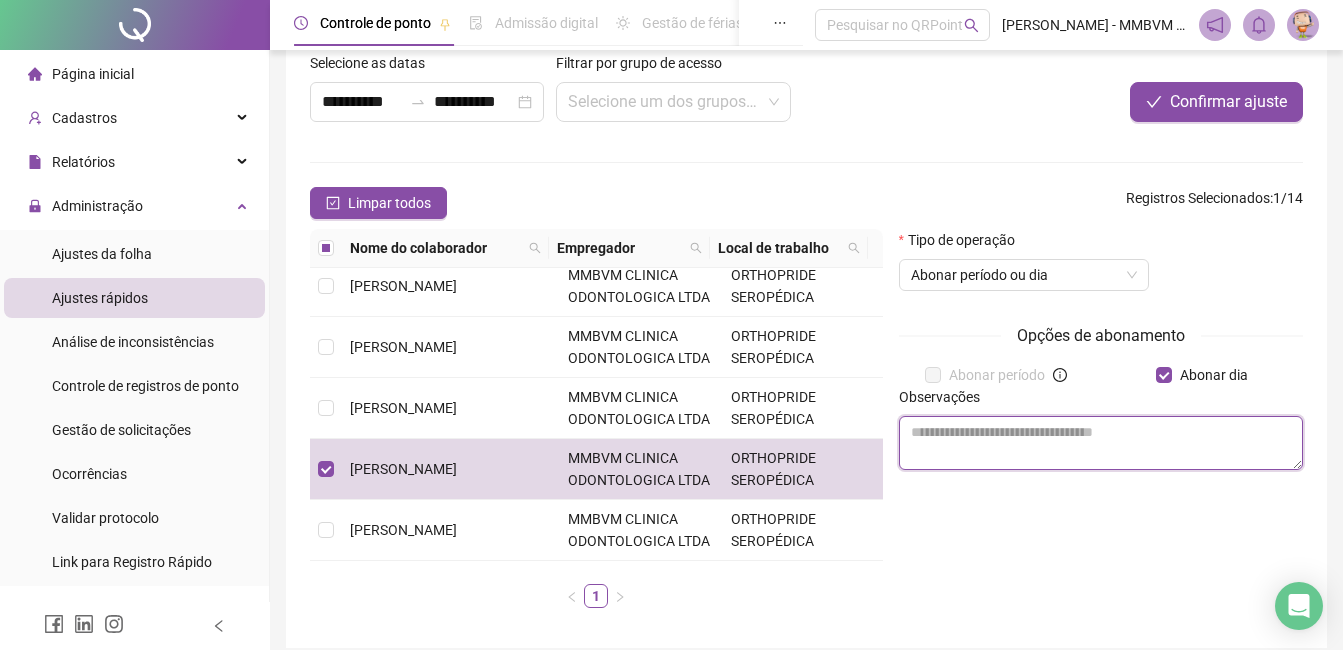 click at bounding box center [1101, 443] 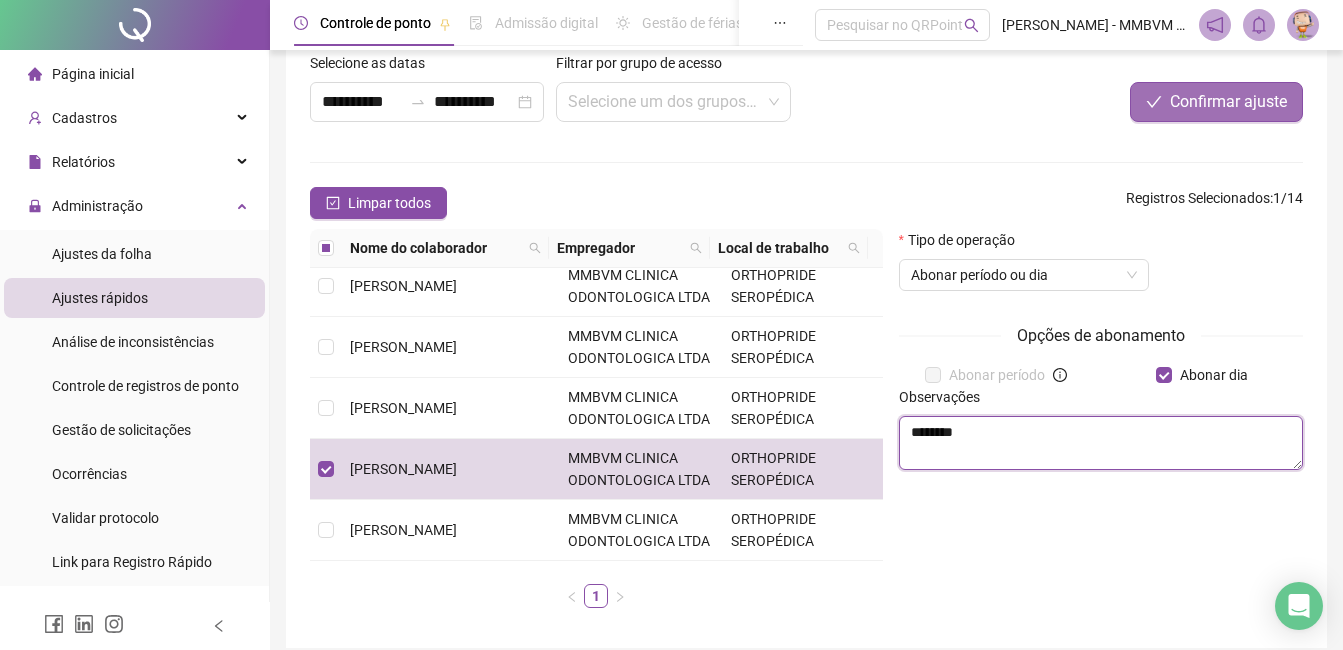 type on "********" 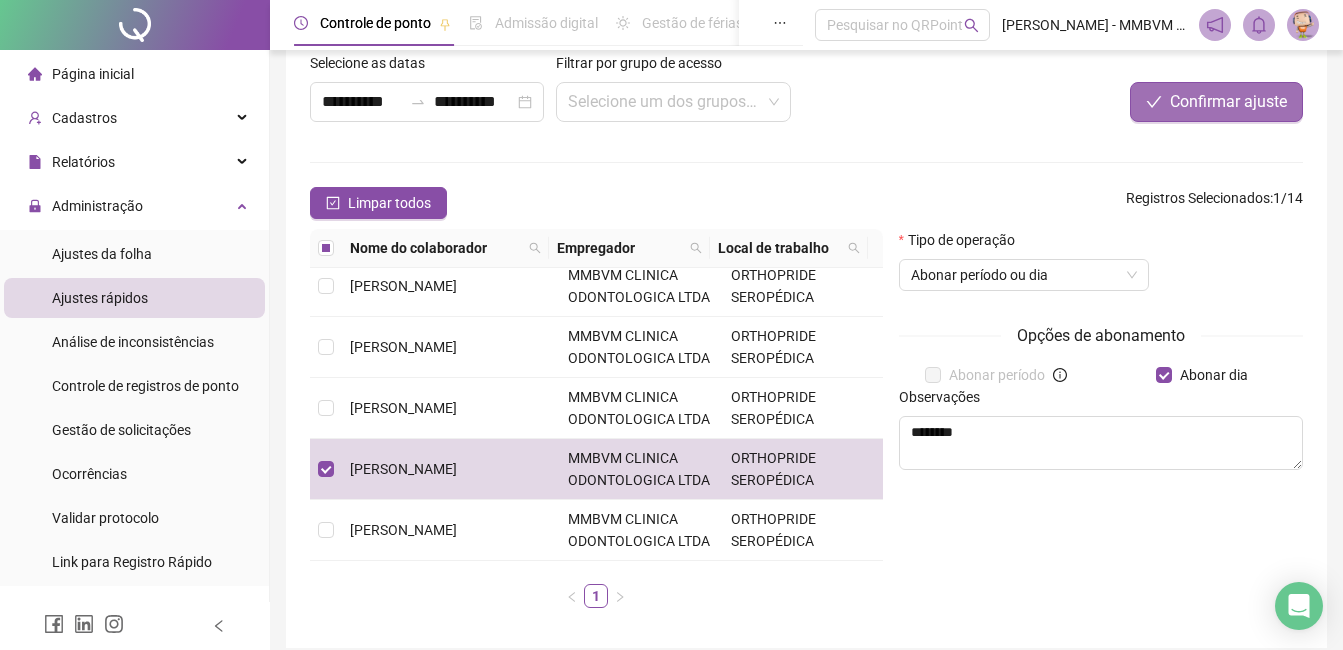 click on "Confirmar ajuste" at bounding box center (1228, 102) 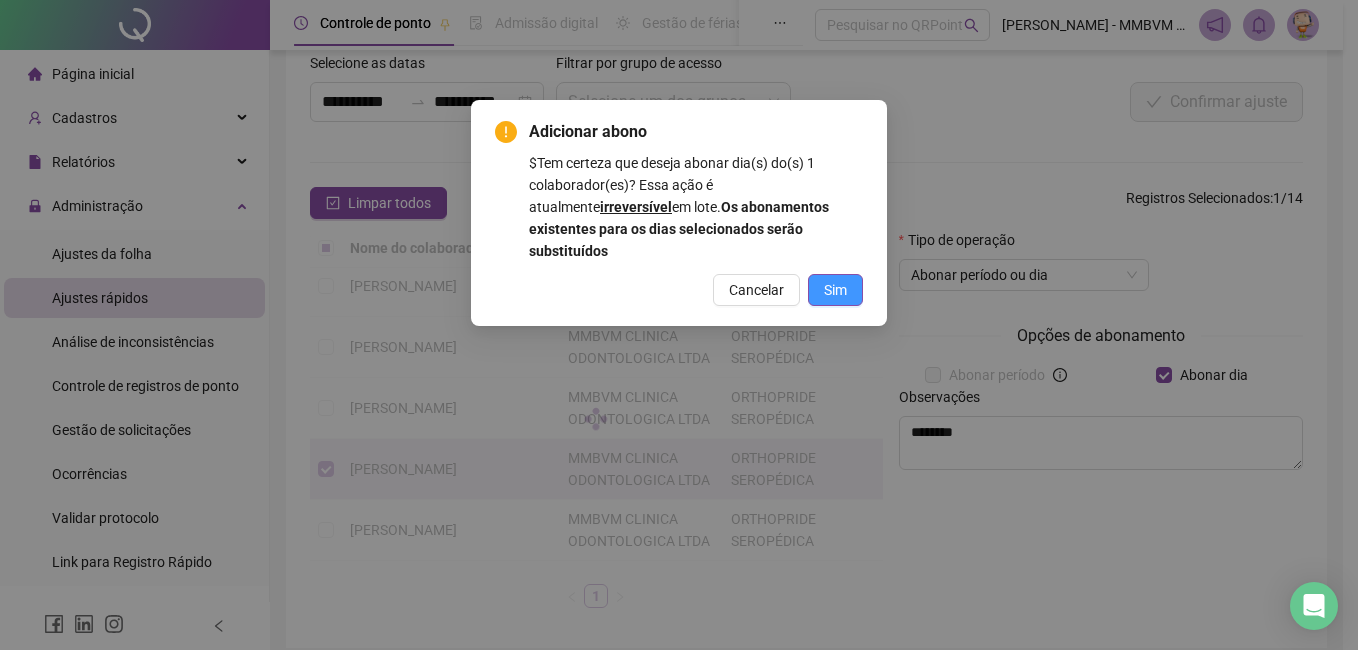 click on "Sim" at bounding box center [835, 290] 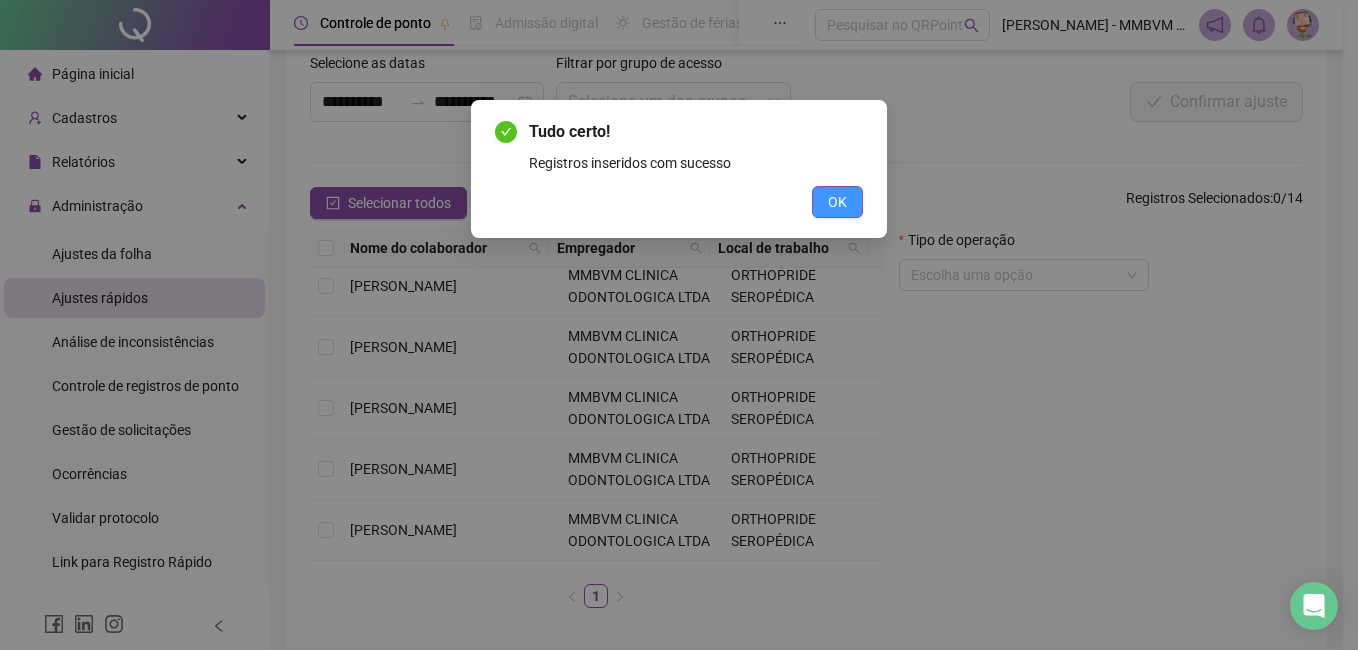 click on "OK" at bounding box center [837, 202] 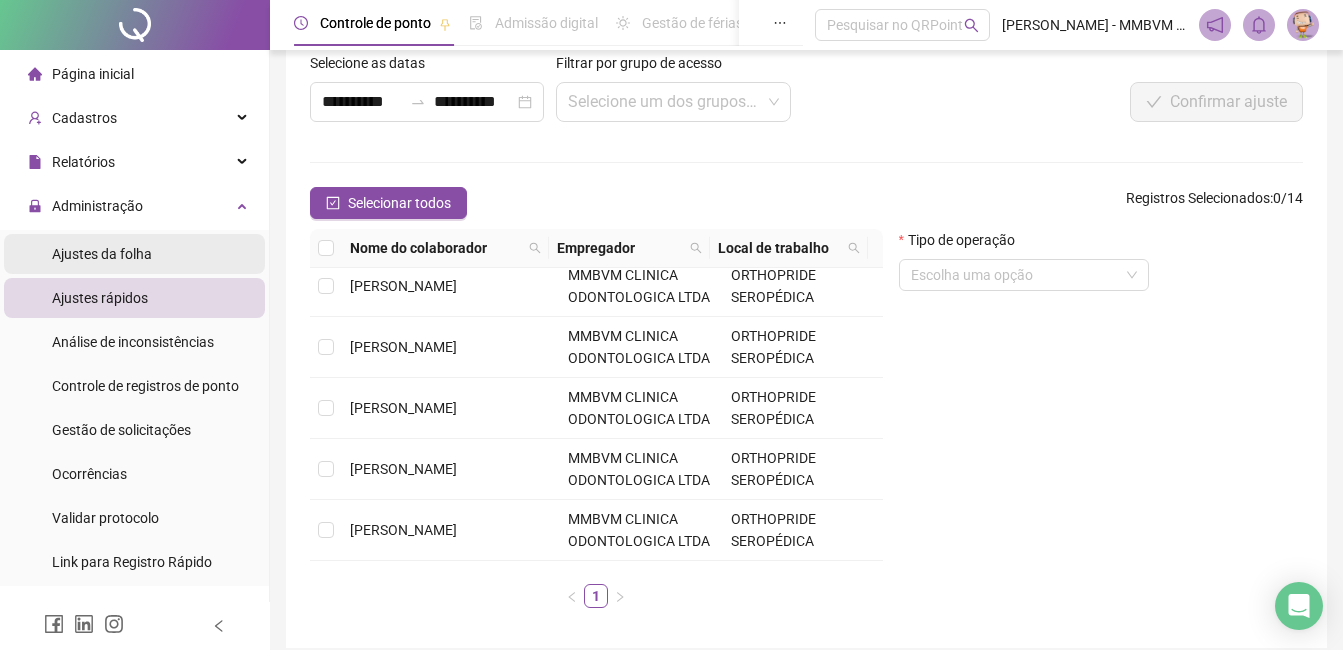 click on "Ajustes da folha" at bounding box center [102, 254] 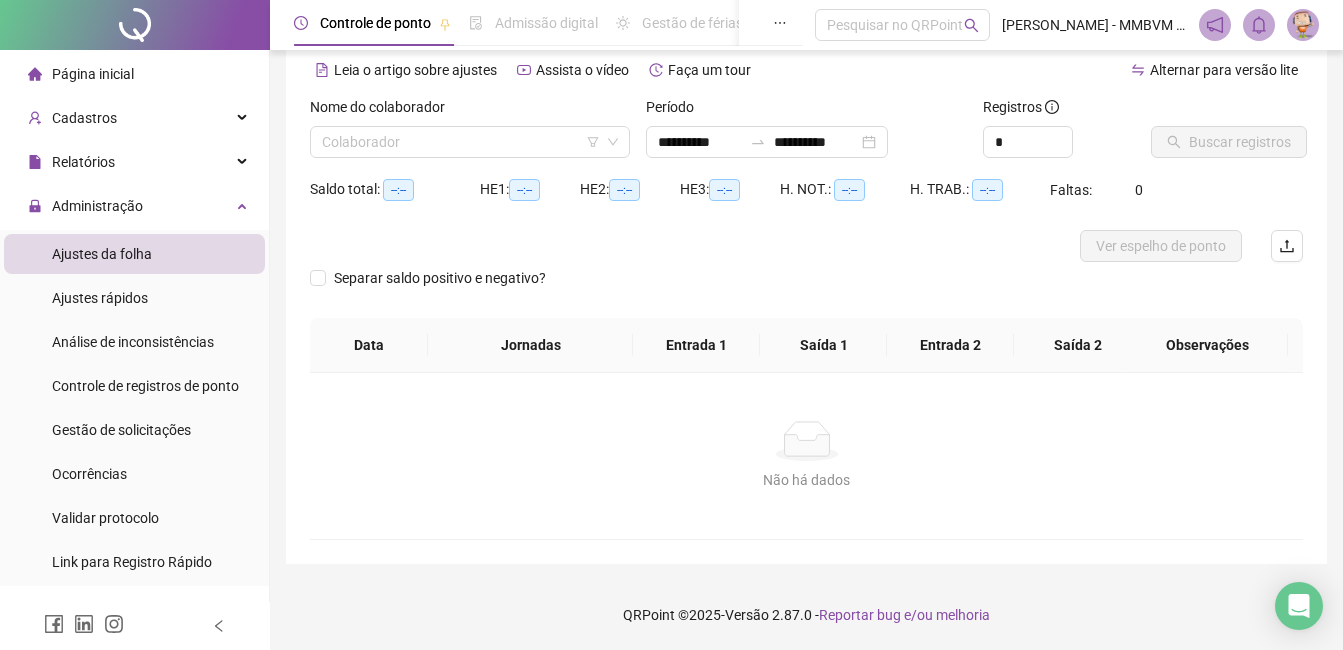 scroll, scrollTop: 88, scrollLeft: 0, axis: vertical 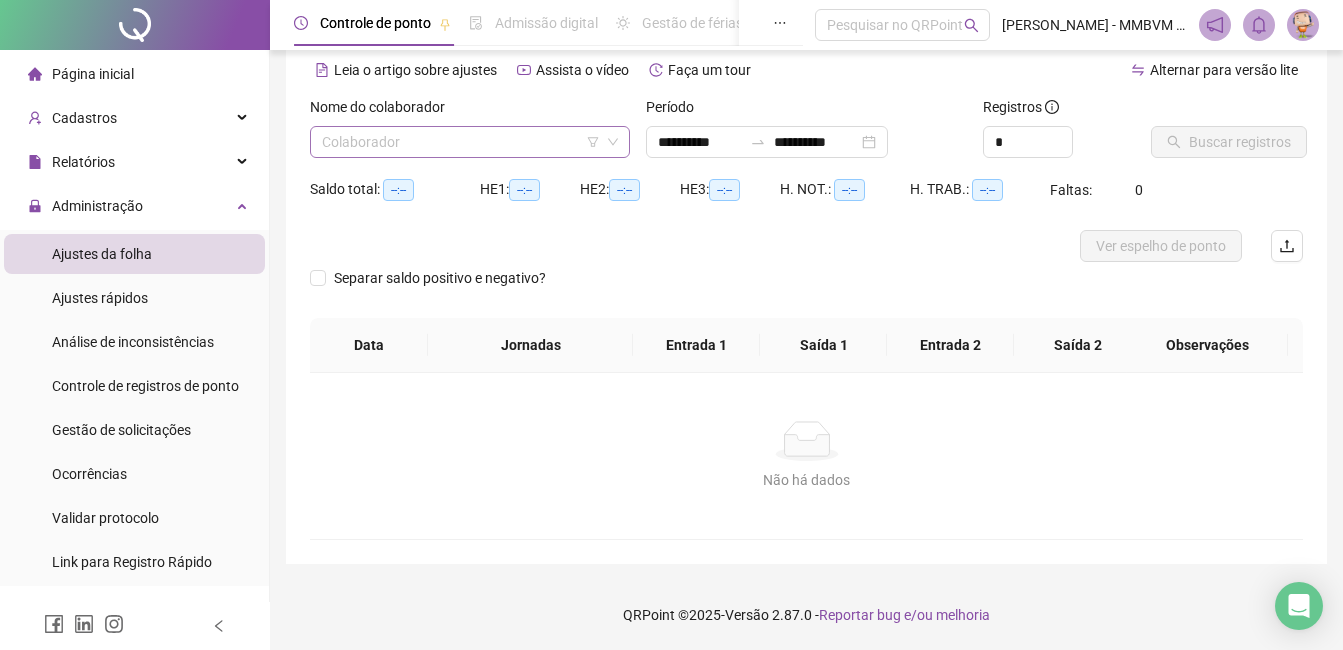click at bounding box center (464, 142) 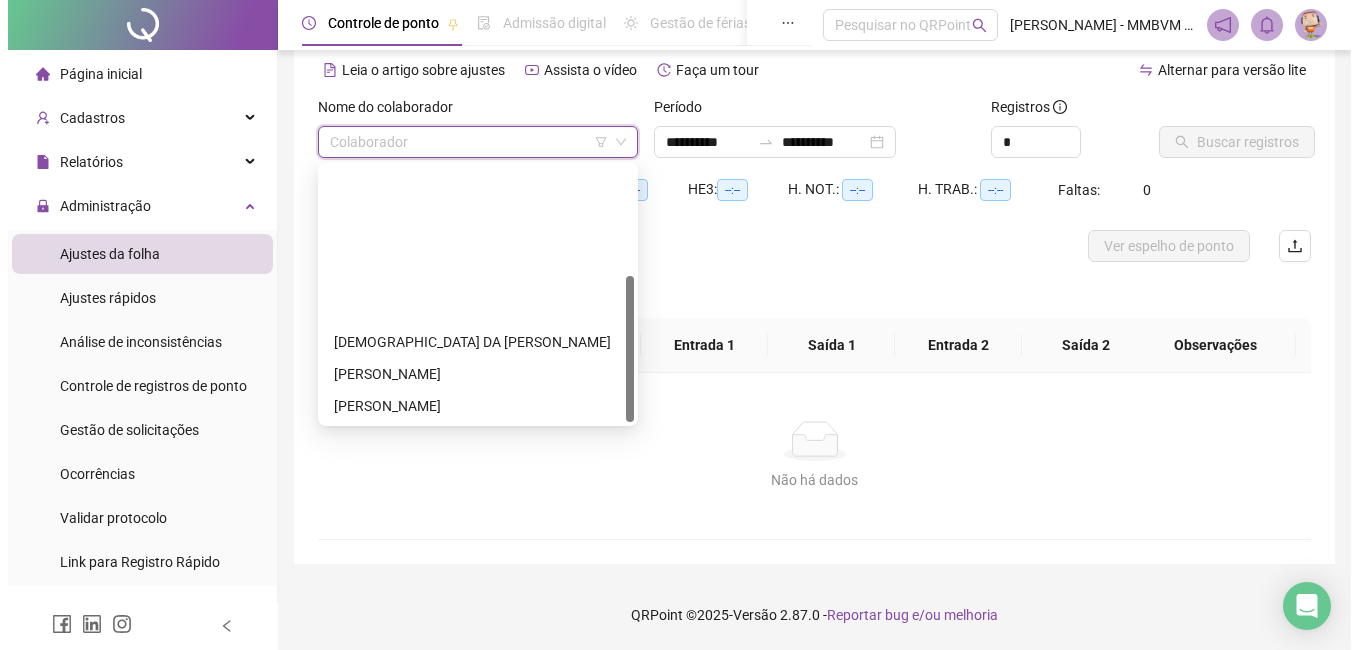 scroll, scrollTop: 192, scrollLeft: 0, axis: vertical 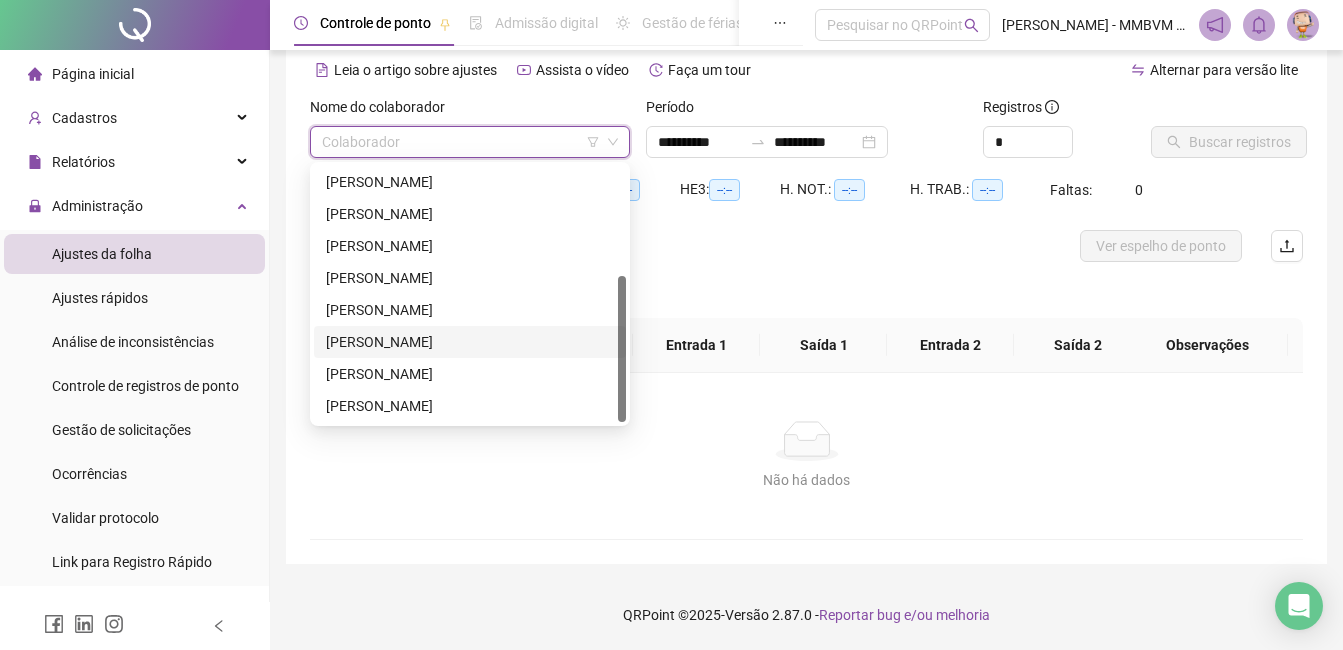 click on "[PERSON_NAME]" at bounding box center (470, 342) 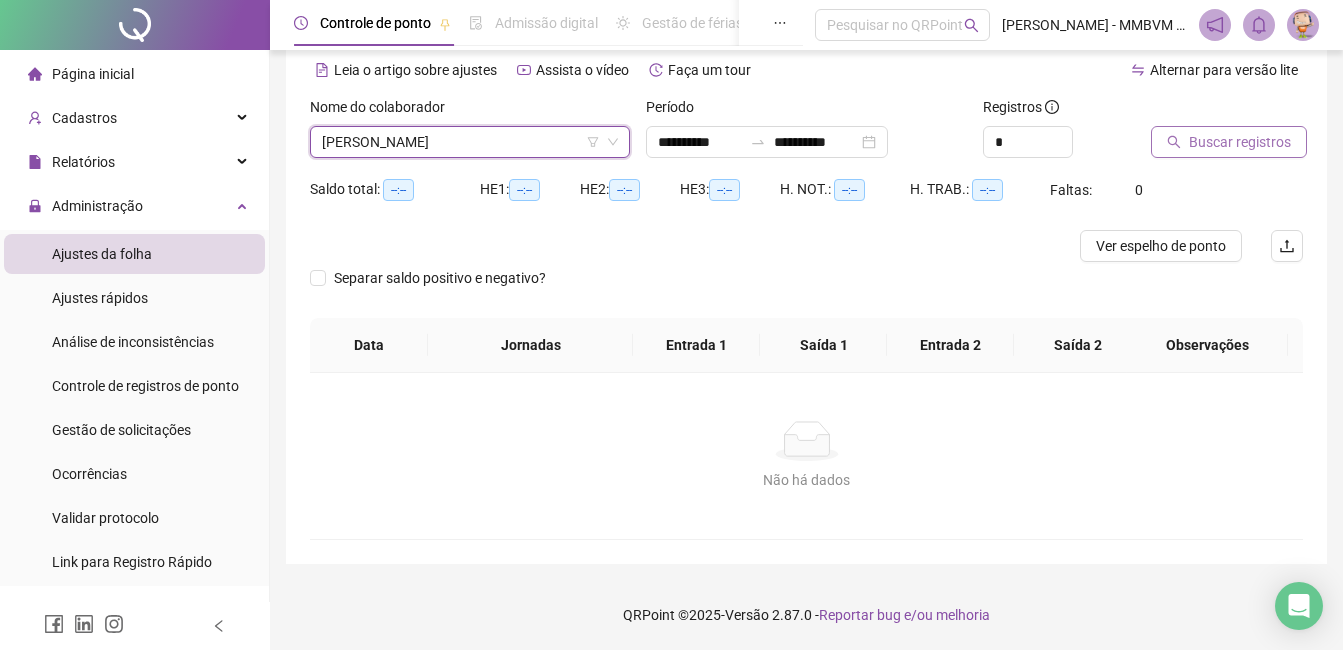 click on "Buscar registros" at bounding box center (1240, 142) 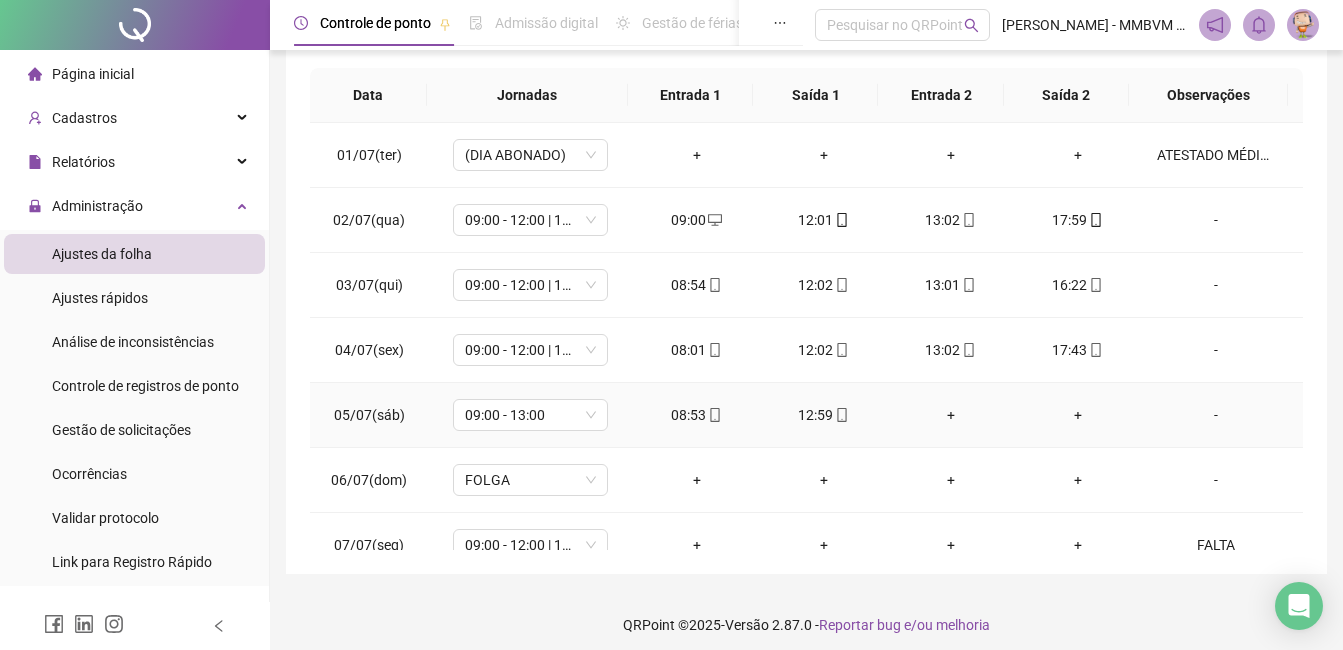 scroll, scrollTop: 372, scrollLeft: 0, axis: vertical 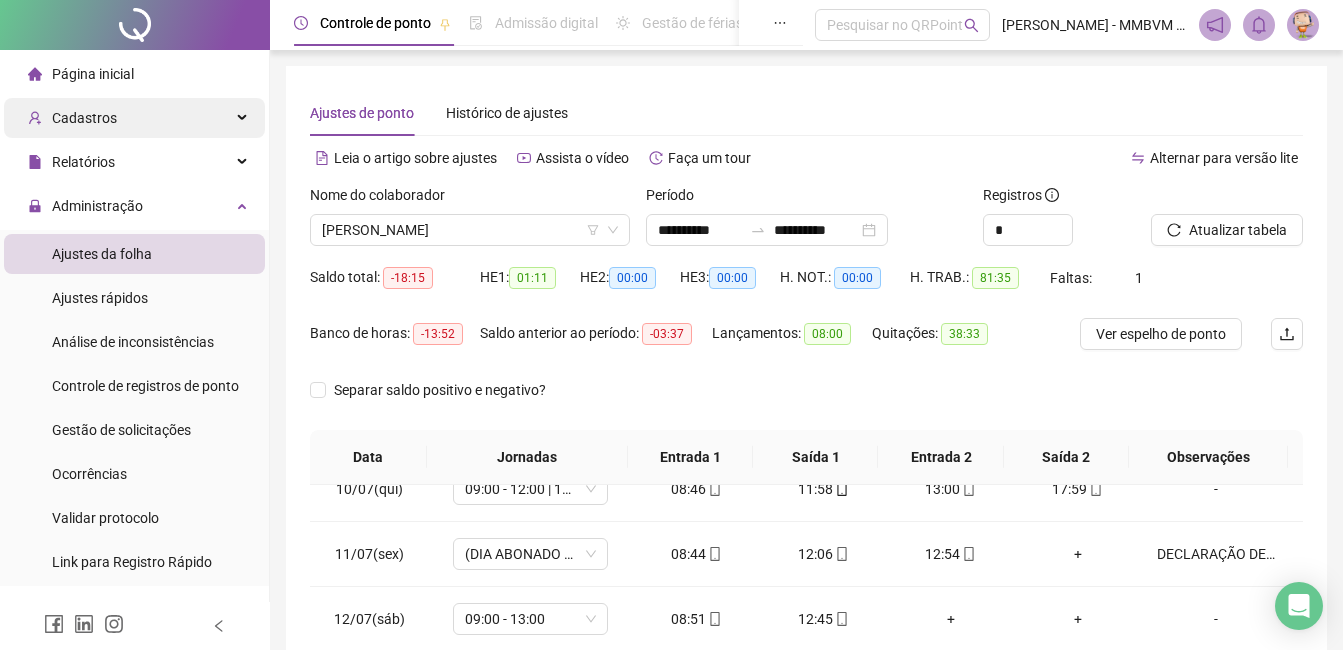 click on "Página inicial" at bounding box center [134, 74] 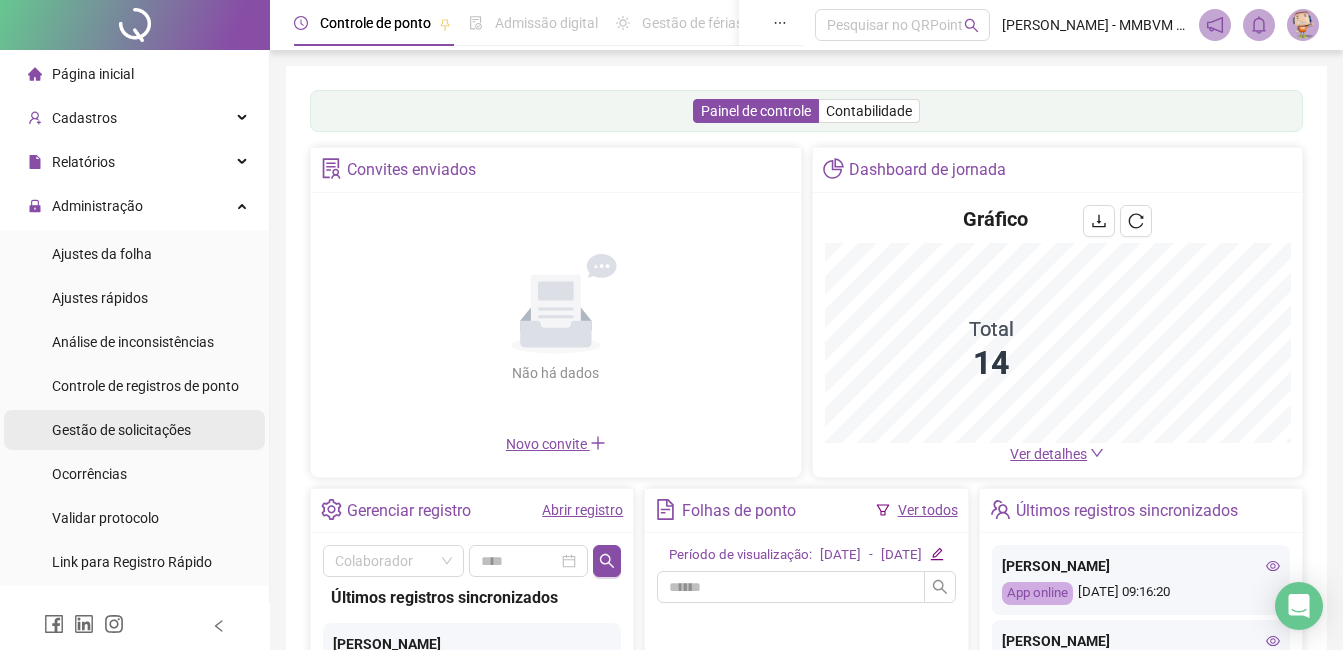 click on "Gestão de solicitações" at bounding box center [121, 430] 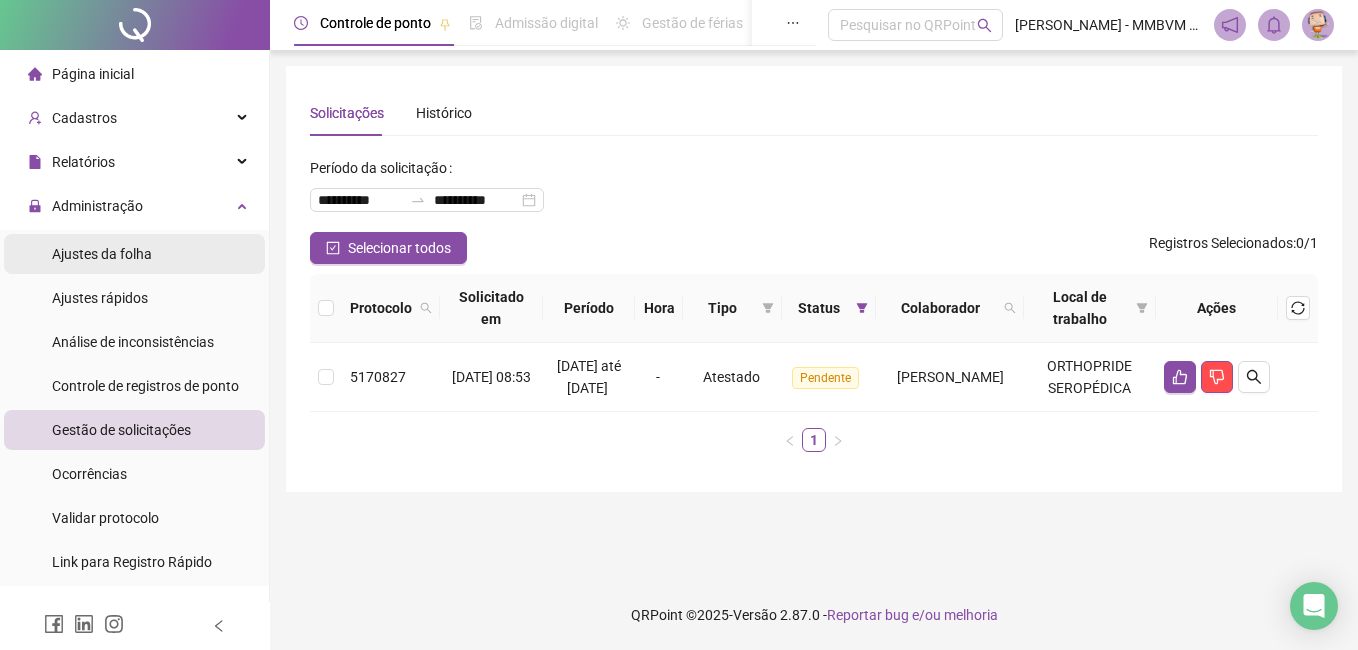 click on "Ajustes da folha" at bounding box center [102, 254] 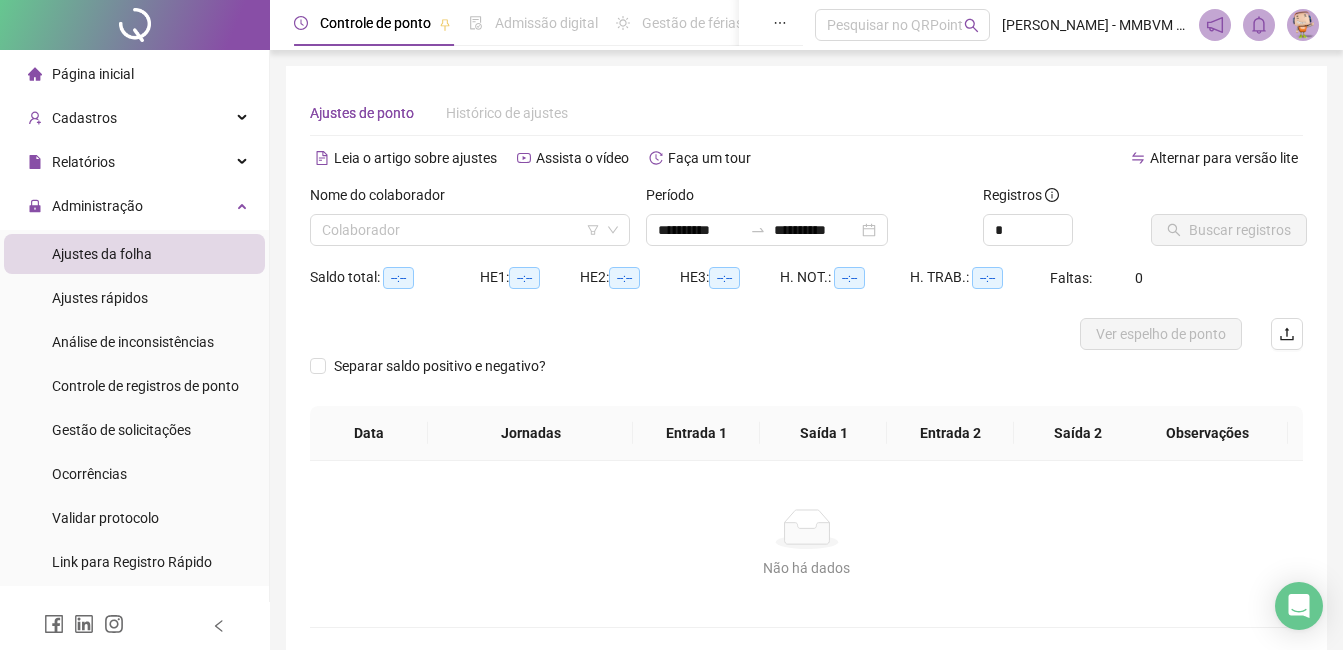 type on "**********" 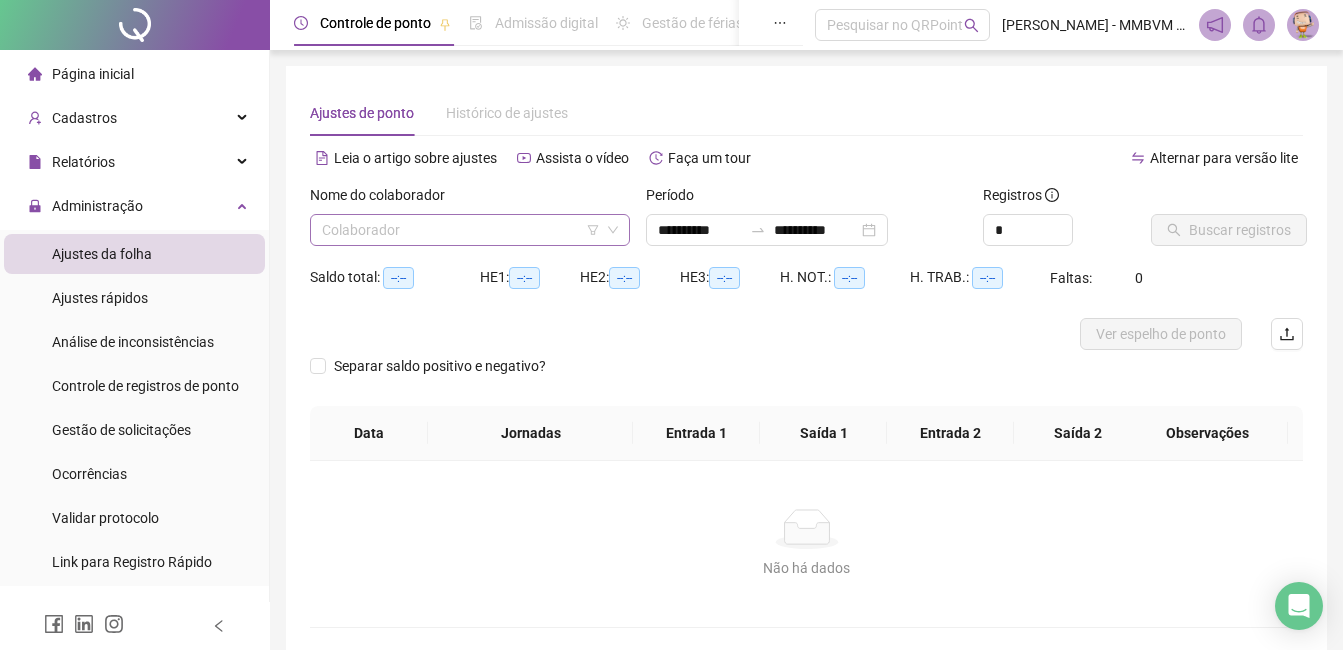click at bounding box center (464, 230) 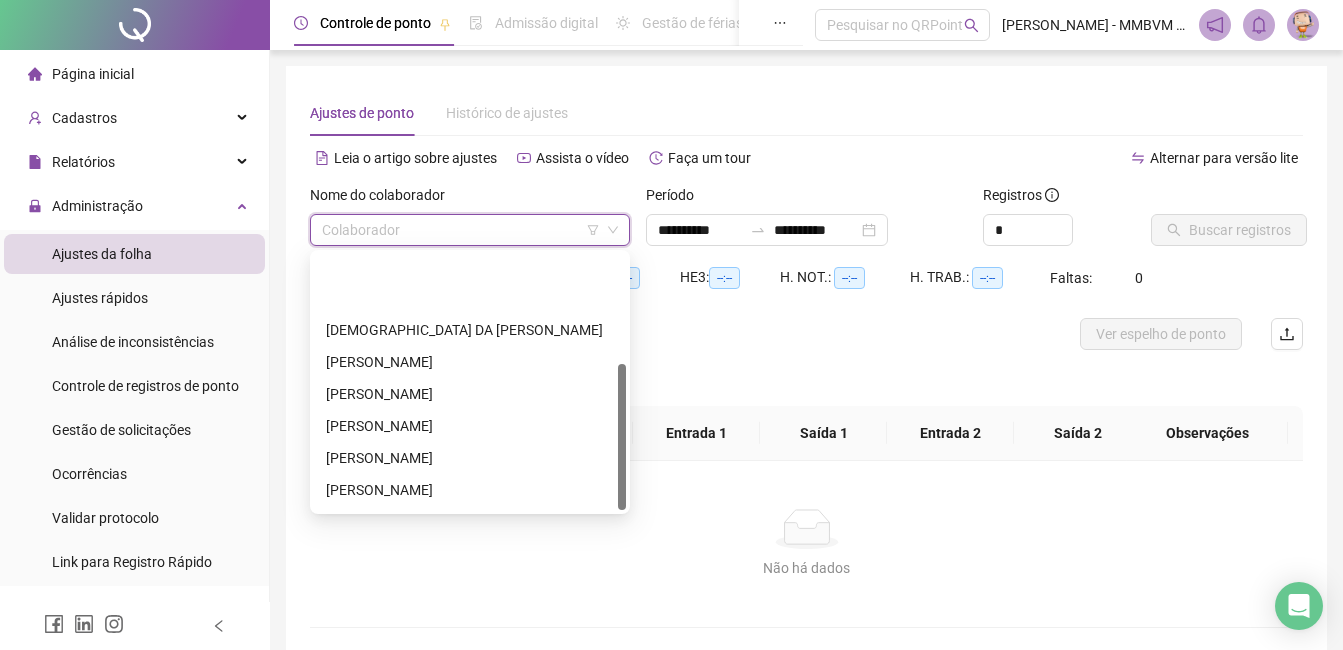 scroll, scrollTop: 192, scrollLeft: 0, axis: vertical 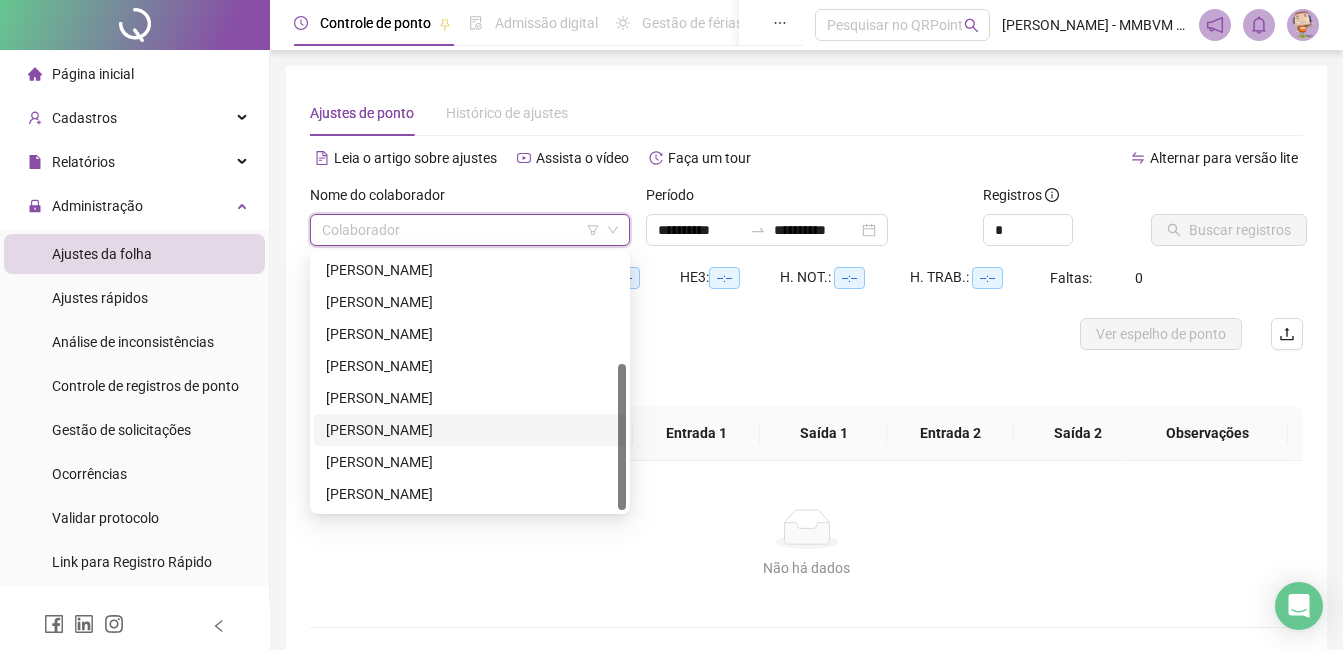click on "[PERSON_NAME]" at bounding box center (470, 430) 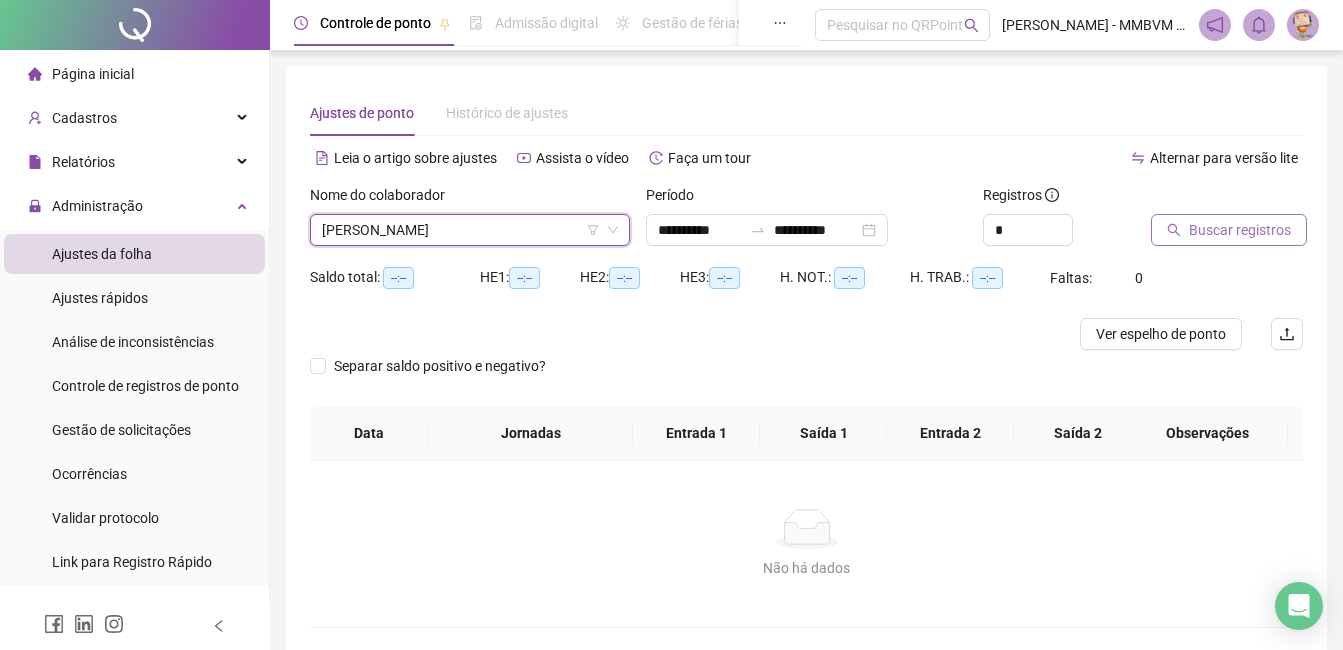 click 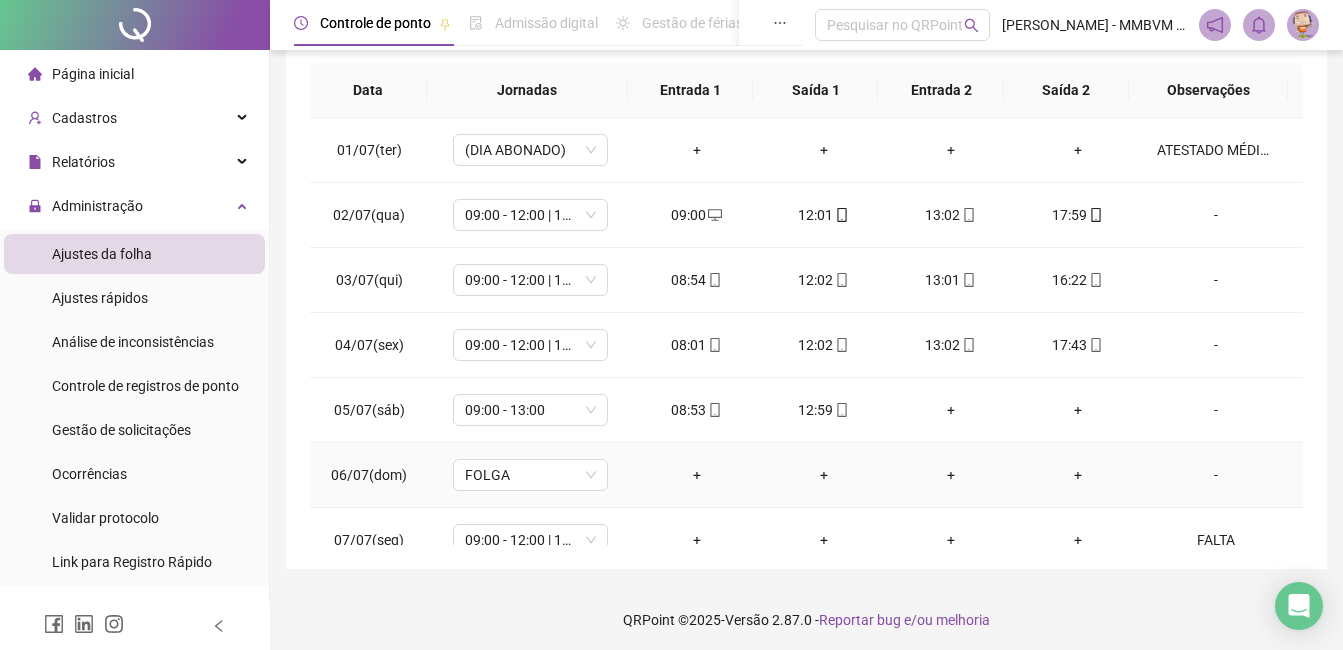 scroll, scrollTop: 372, scrollLeft: 0, axis: vertical 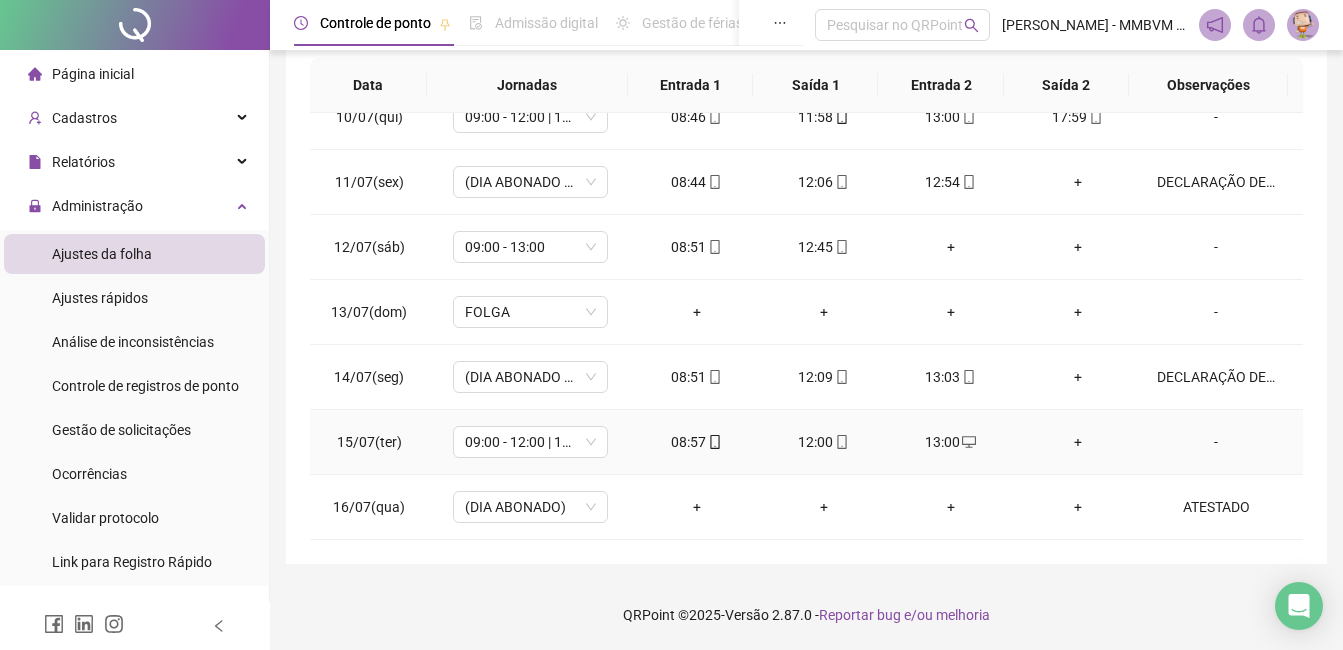 click on "-" at bounding box center [1216, 442] 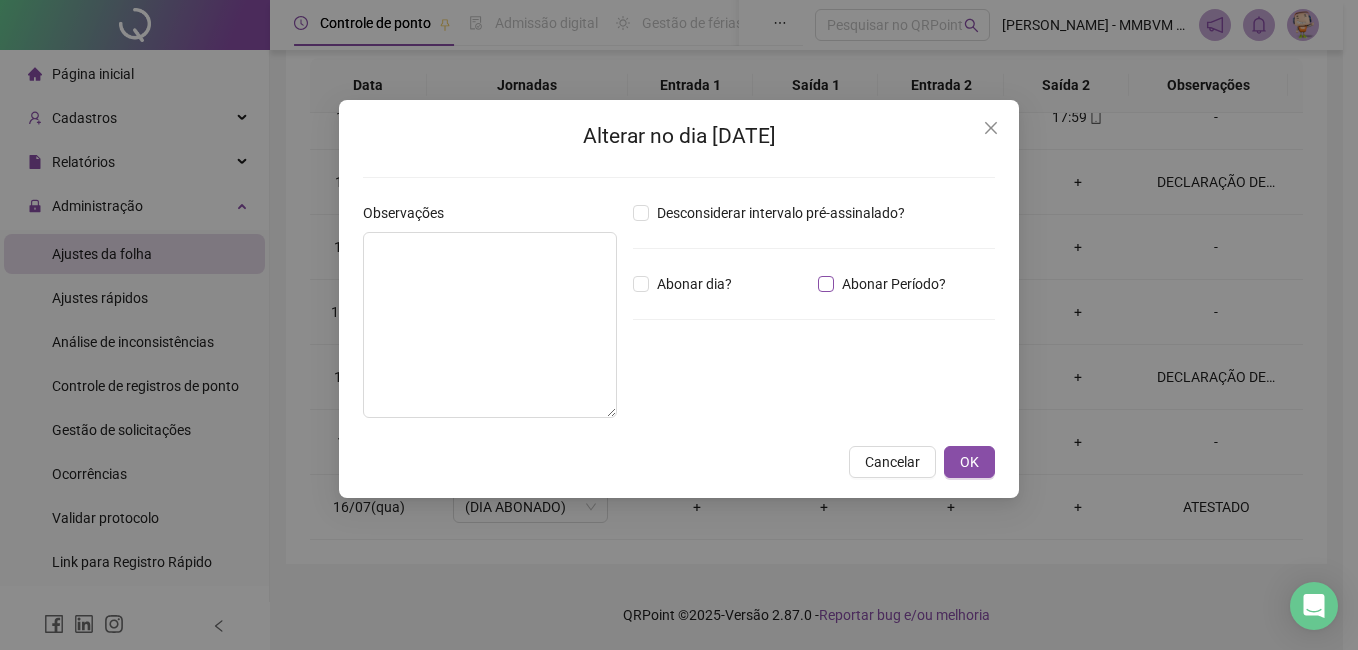 click on "Abonar Período?" at bounding box center [894, 284] 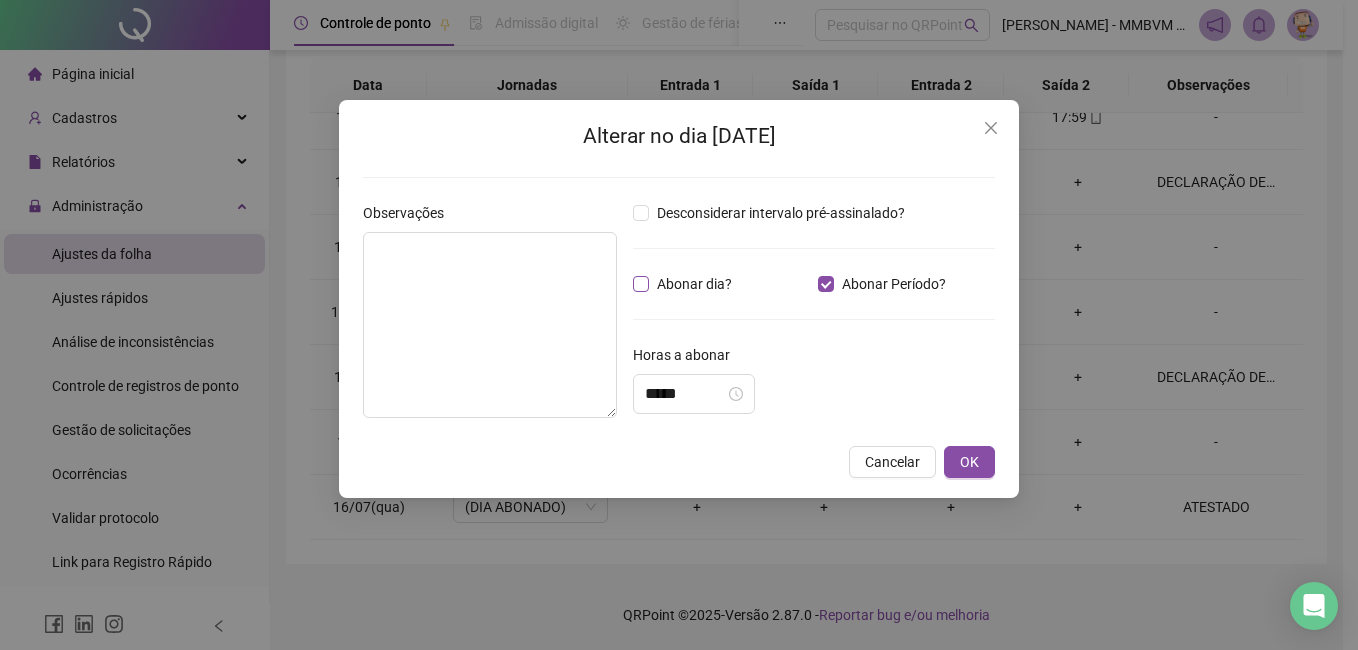 drag, startPoint x: 677, startPoint y: 284, endPoint x: 666, endPoint y: 284, distance: 11 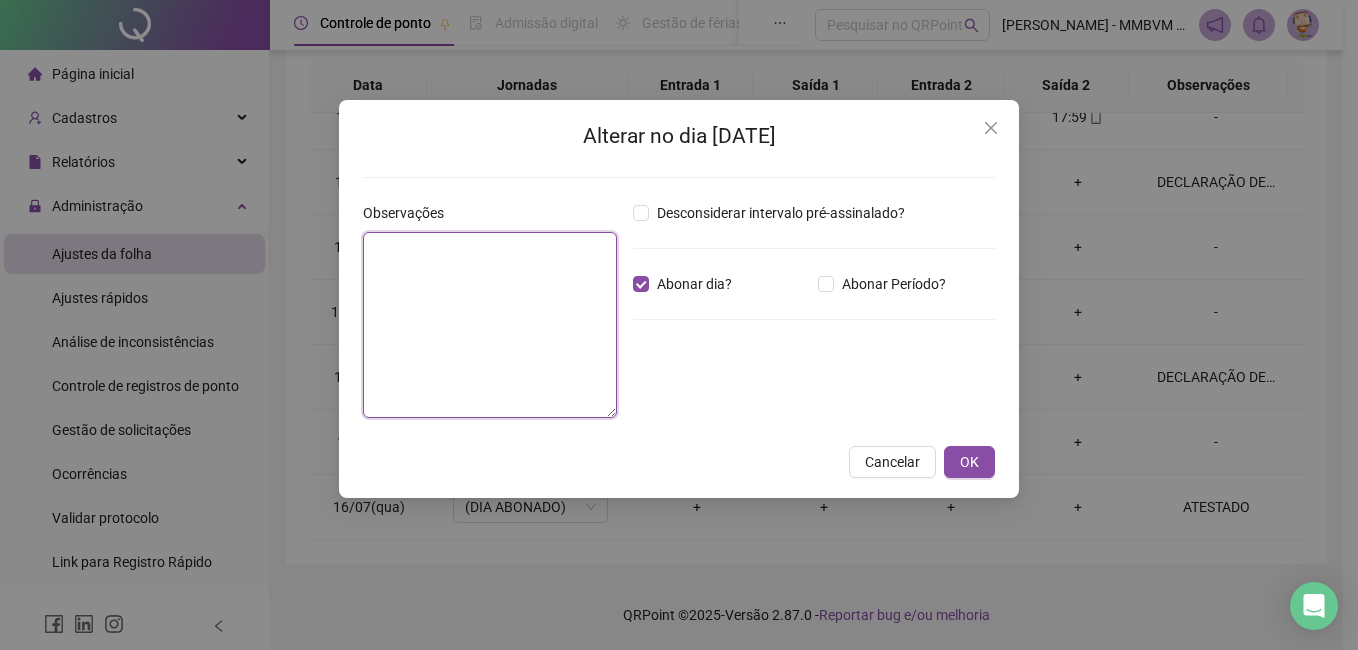 click at bounding box center [490, 325] 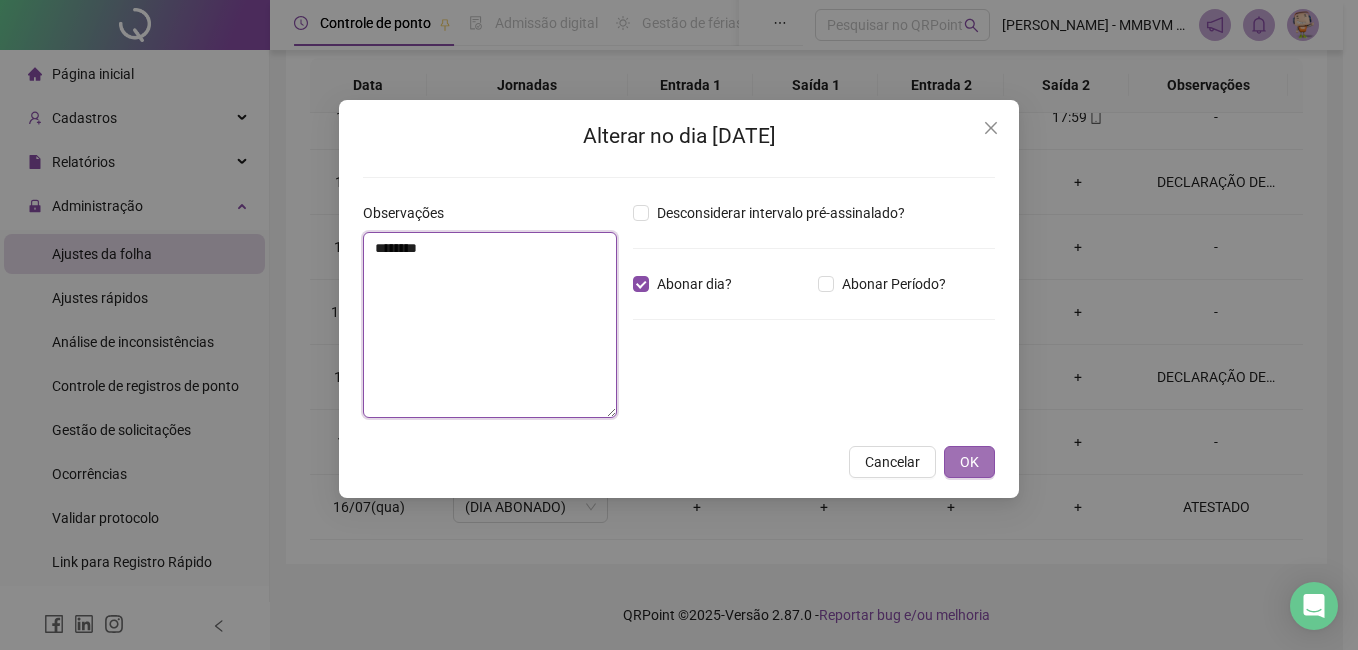 type on "********" 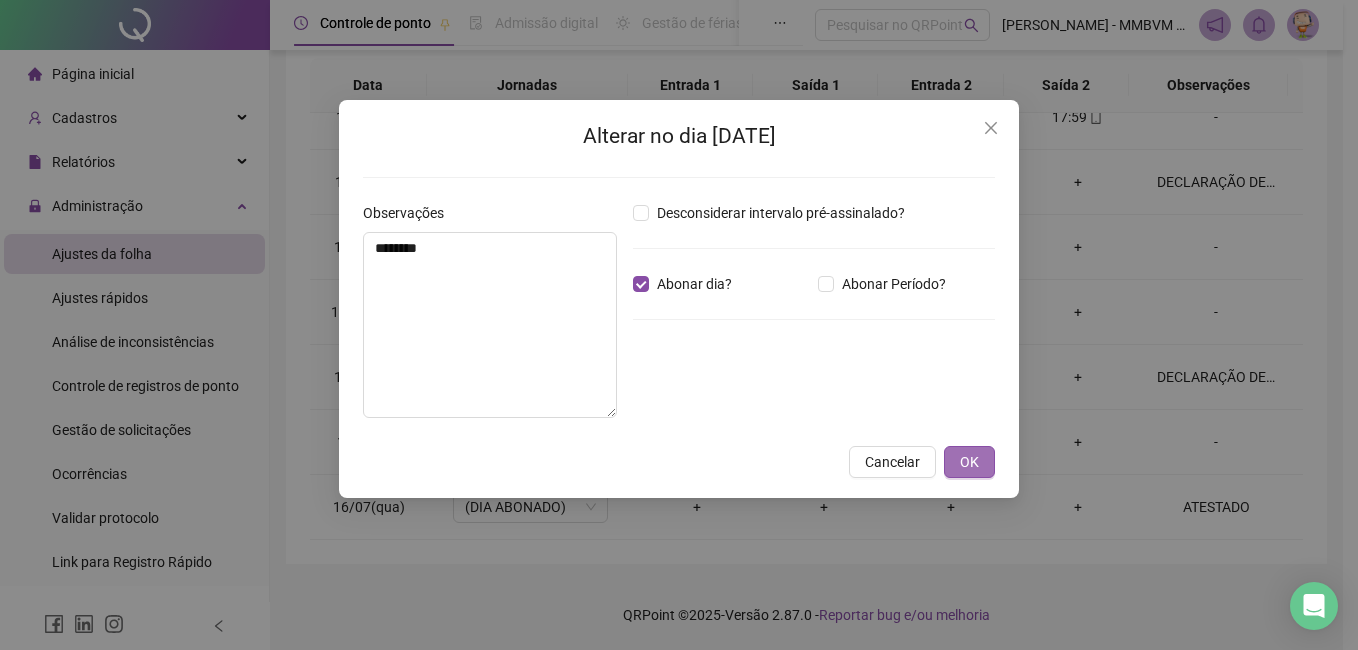 click on "OK" at bounding box center [969, 462] 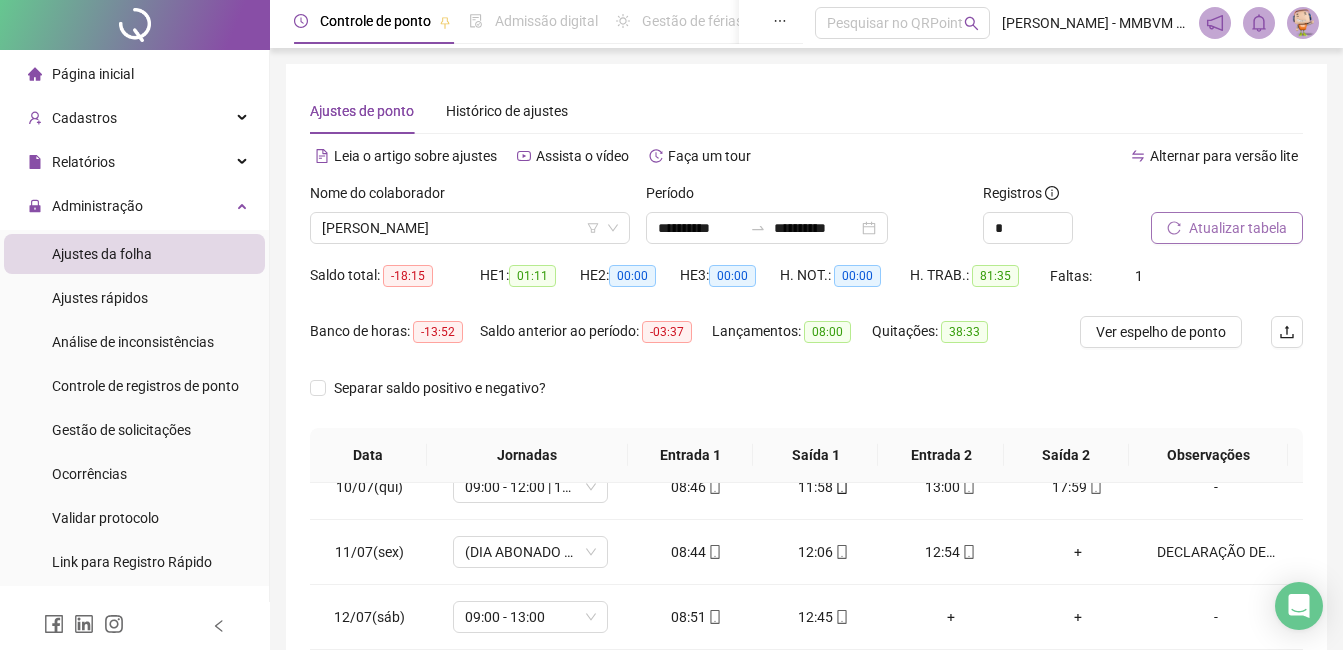 scroll, scrollTop: 0, scrollLeft: 0, axis: both 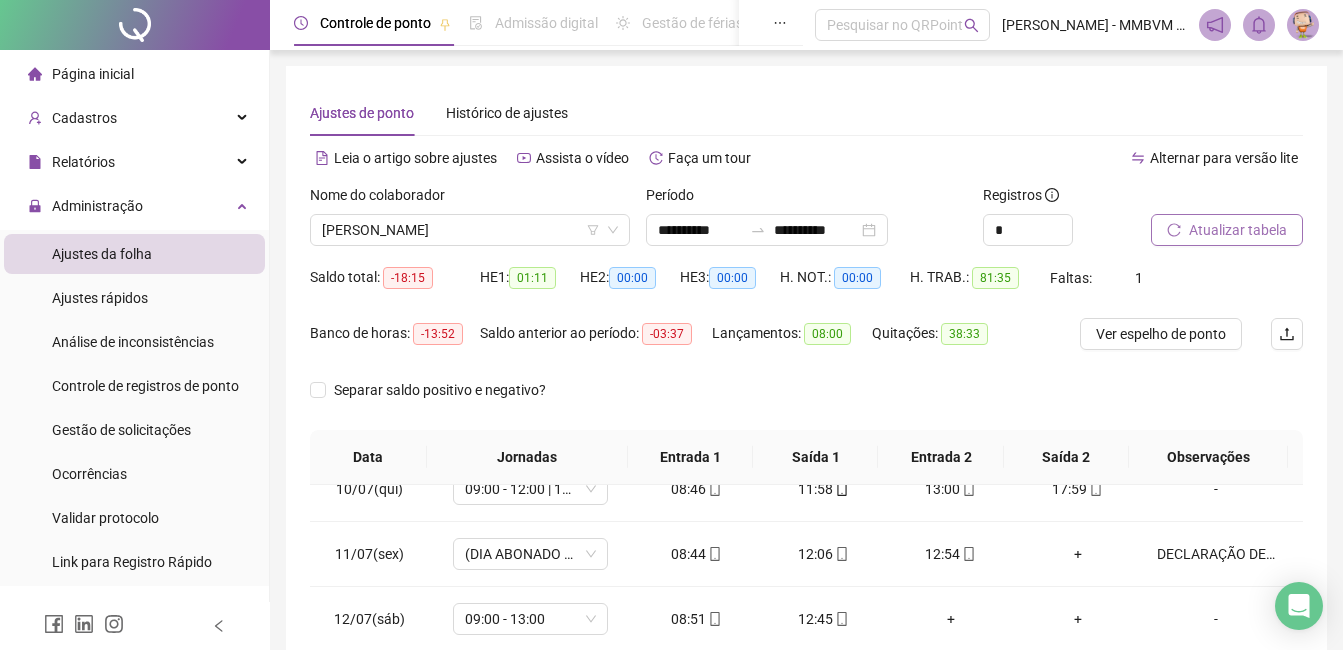 click on "Atualizar tabela" at bounding box center [1238, 230] 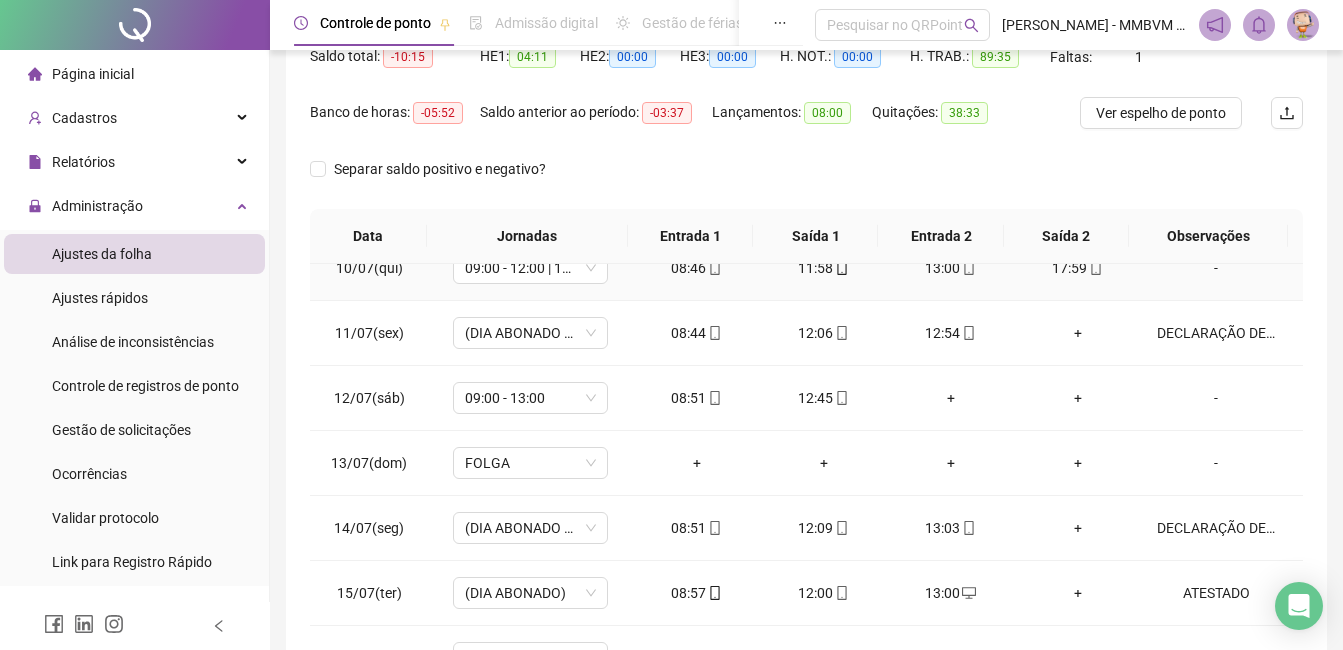 scroll, scrollTop: 372, scrollLeft: 0, axis: vertical 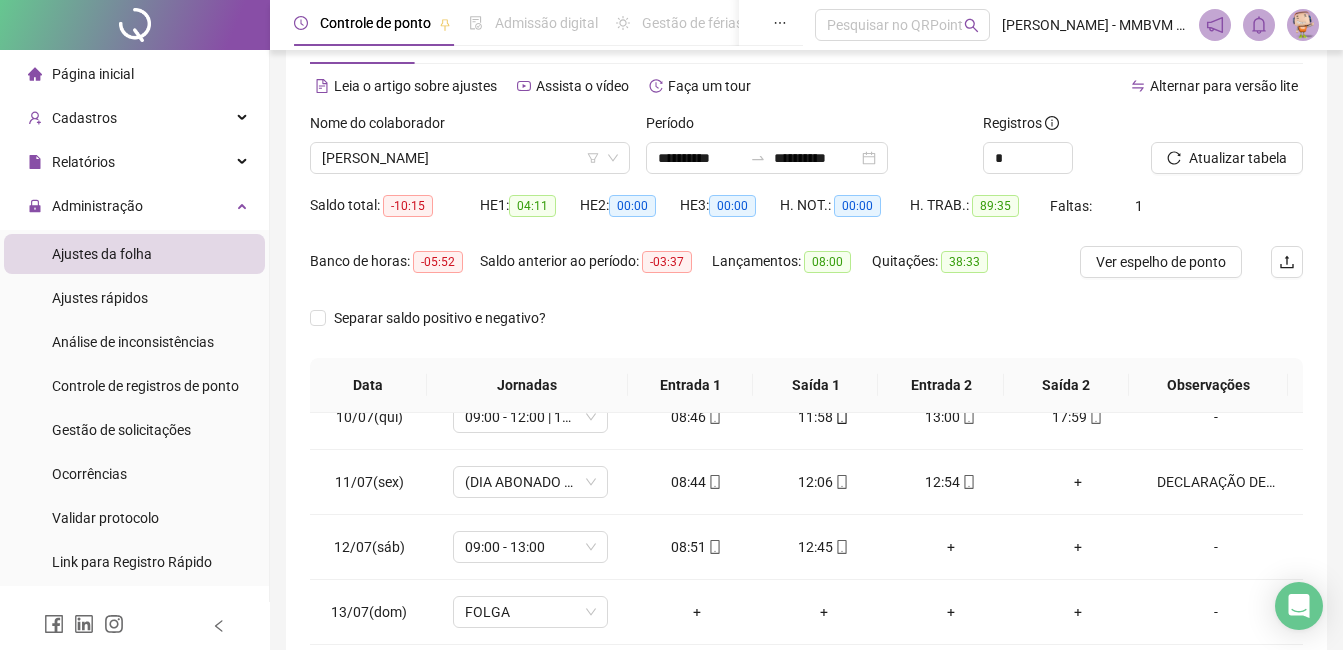 click on "Página inicial" at bounding box center [134, 74] 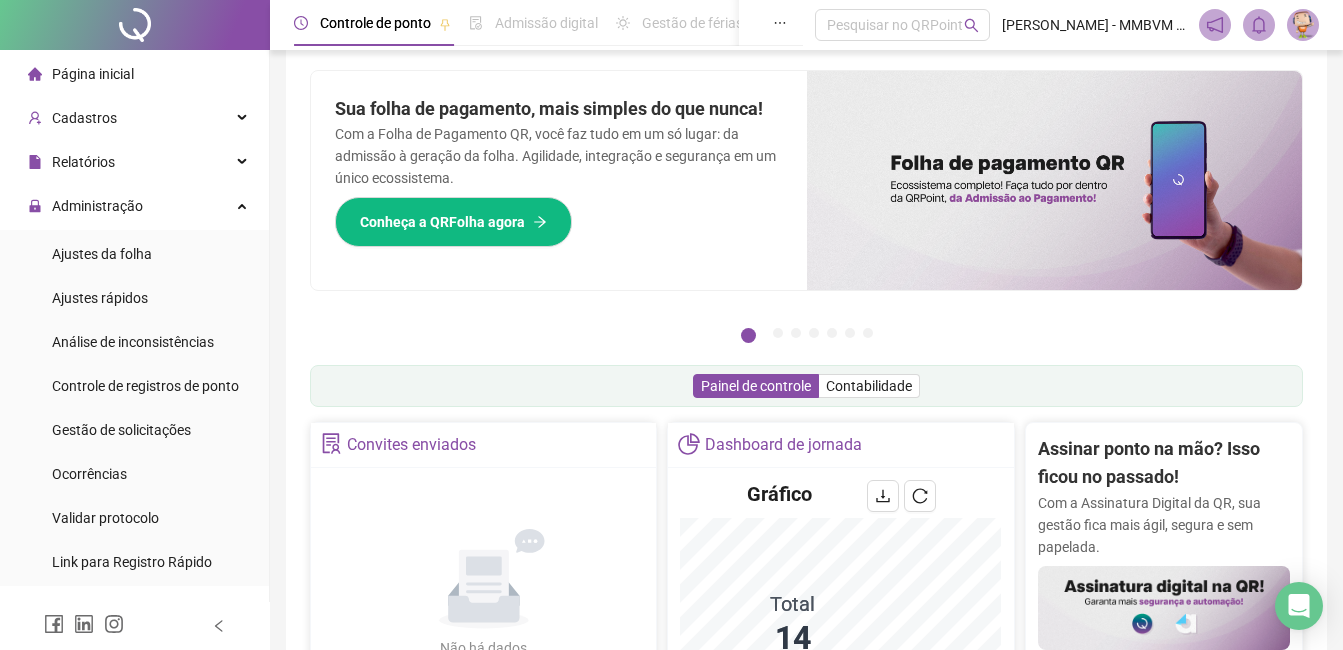 scroll, scrollTop: 0, scrollLeft: 0, axis: both 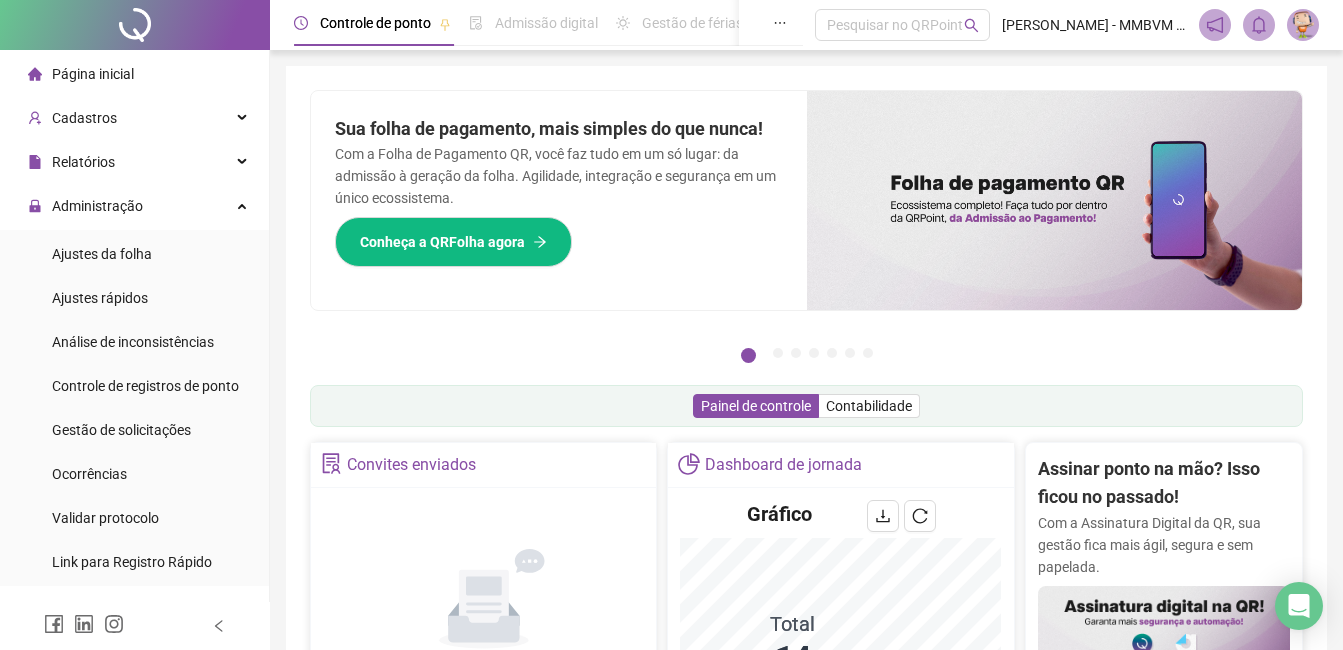 click on "Página inicial" at bounding box center (81, 74) 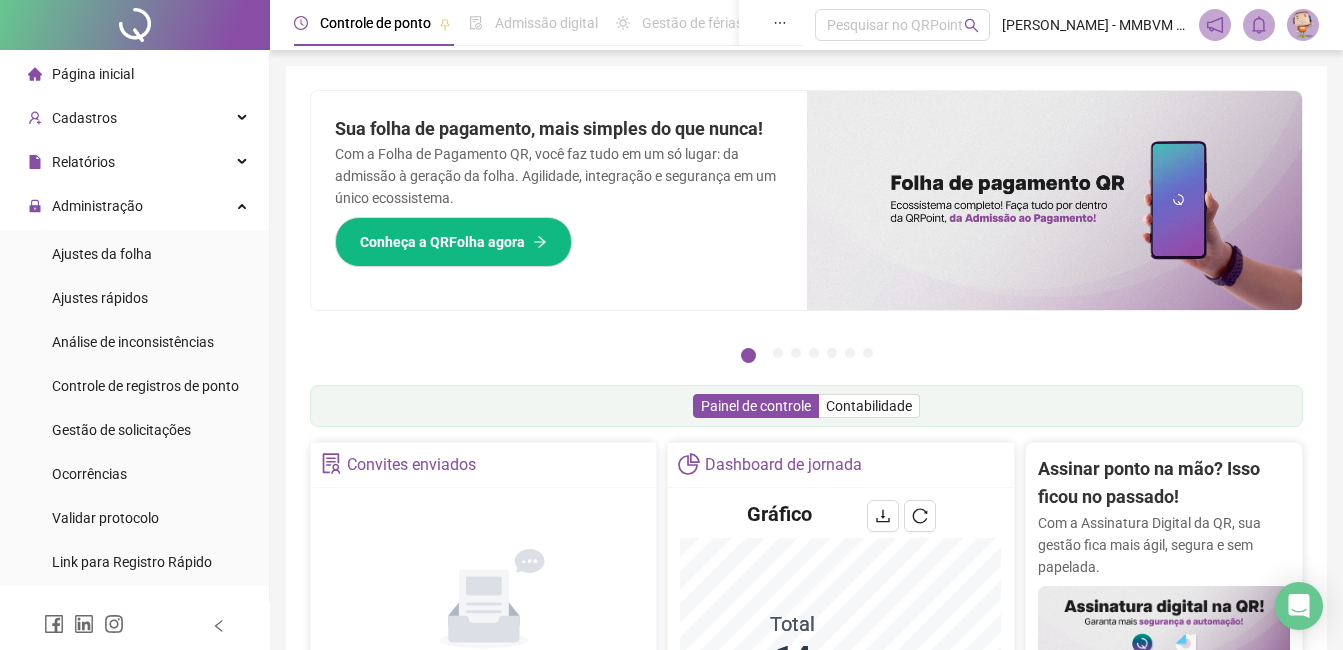 click on "Página inicial" at bounding box center [134, 74] 